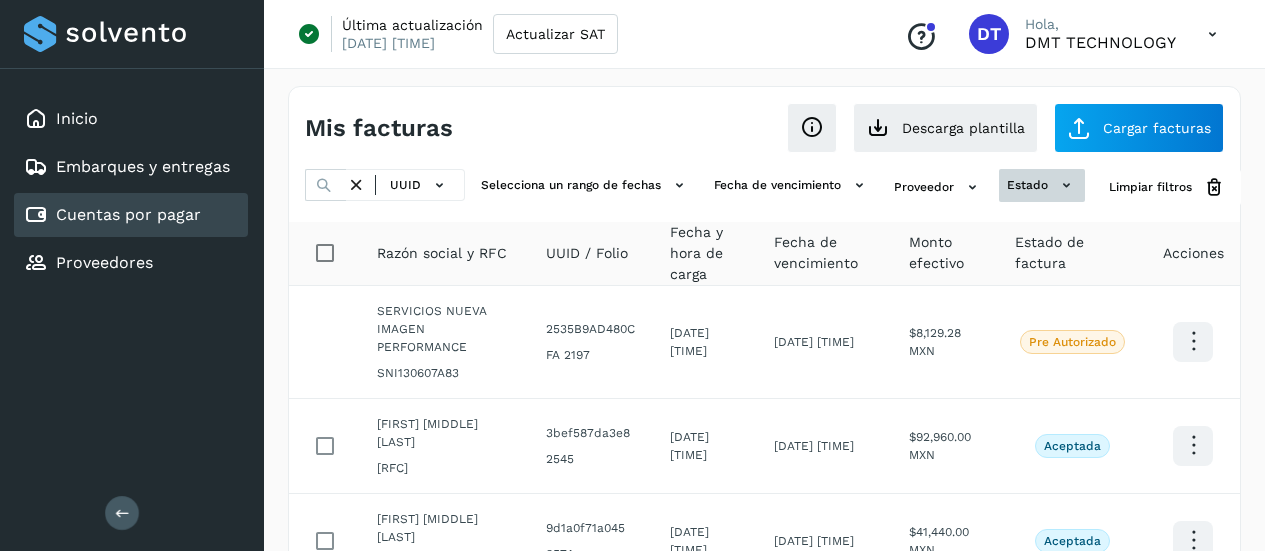 scroll, scrollTop: 0, scrollLeft: 0, axis: both 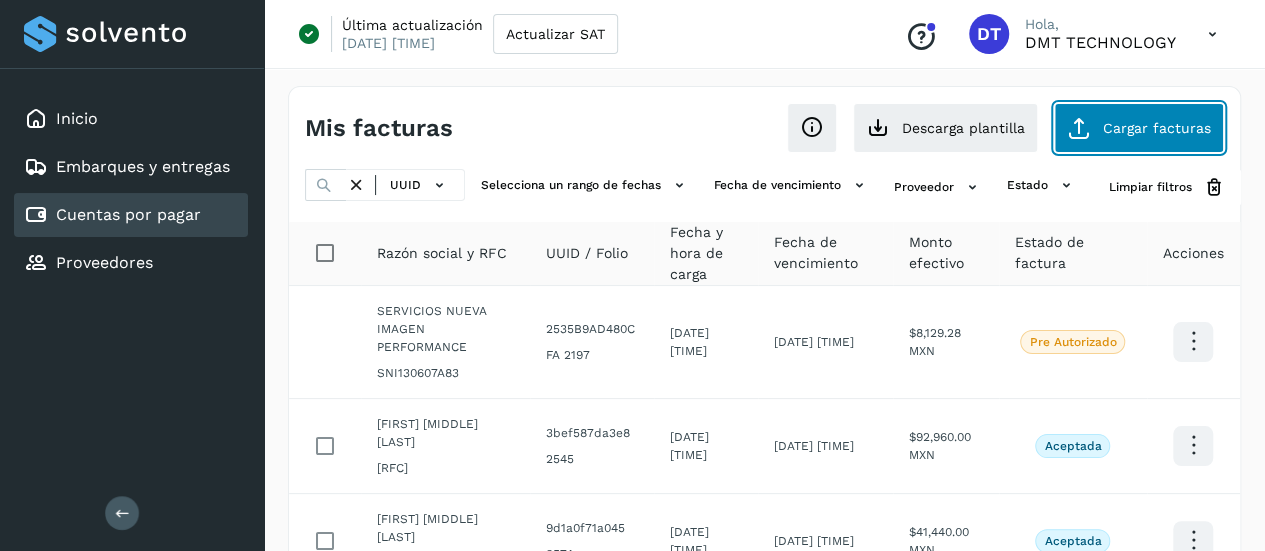click on "Cargar facturas" 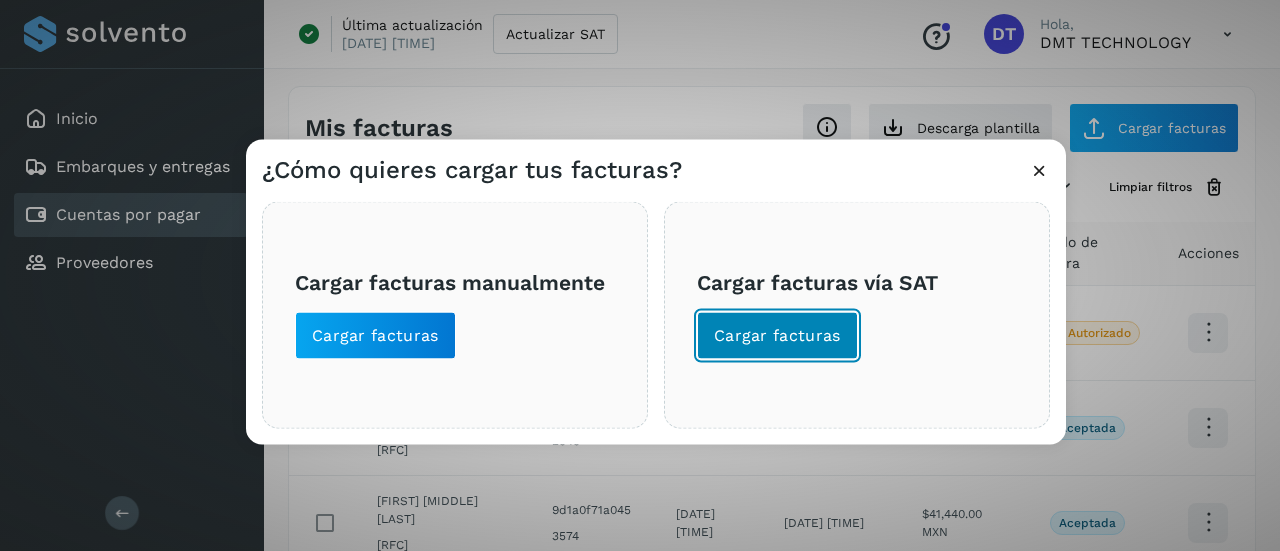click on "Cargar facturas" 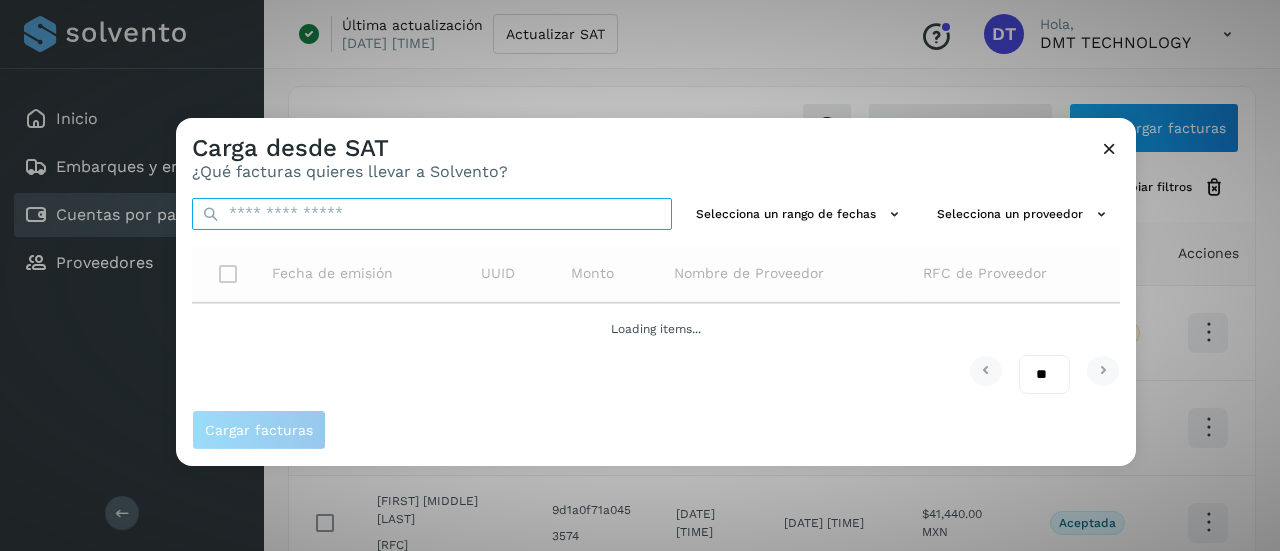 click at bounding box center [432, 213] 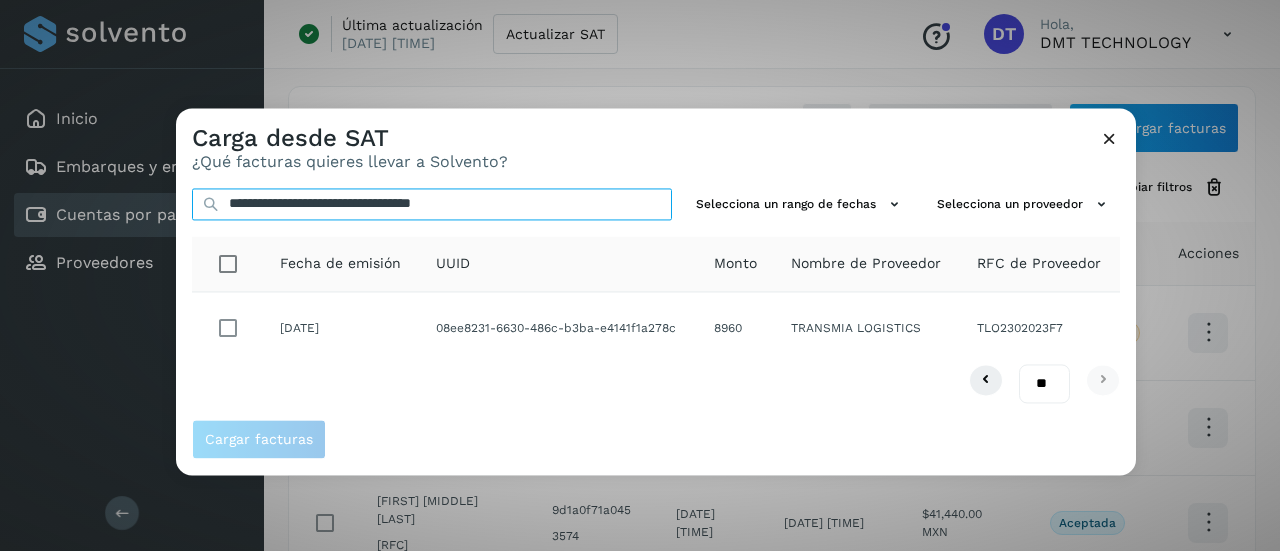 type on "**********" 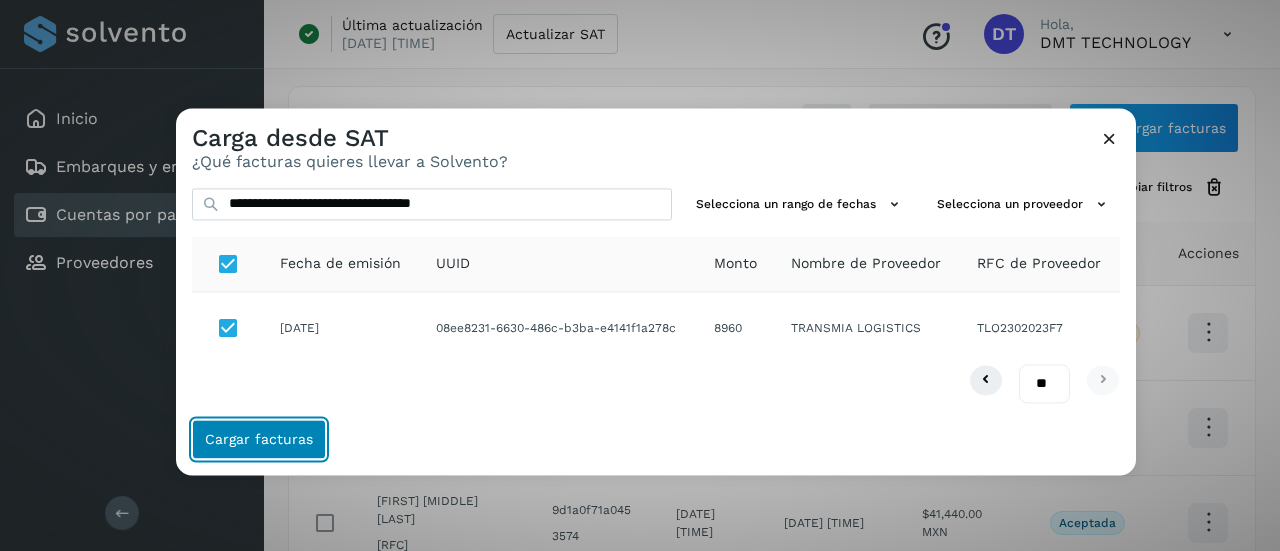 click on "Cargar facturas" at bounding box center (259, 439) 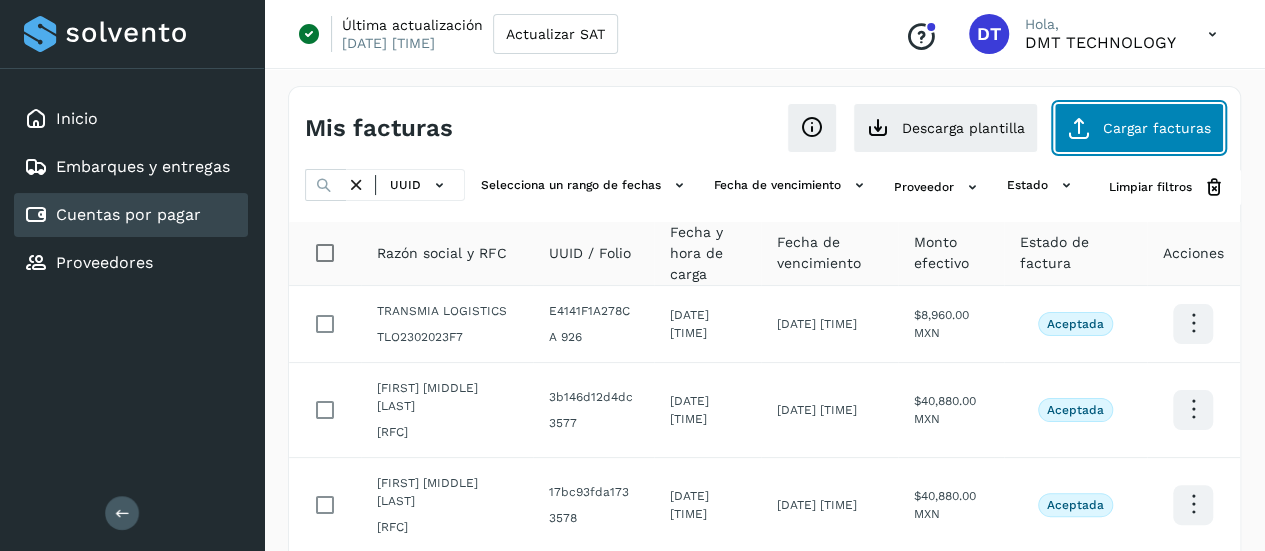 click on "Cargar facturas" 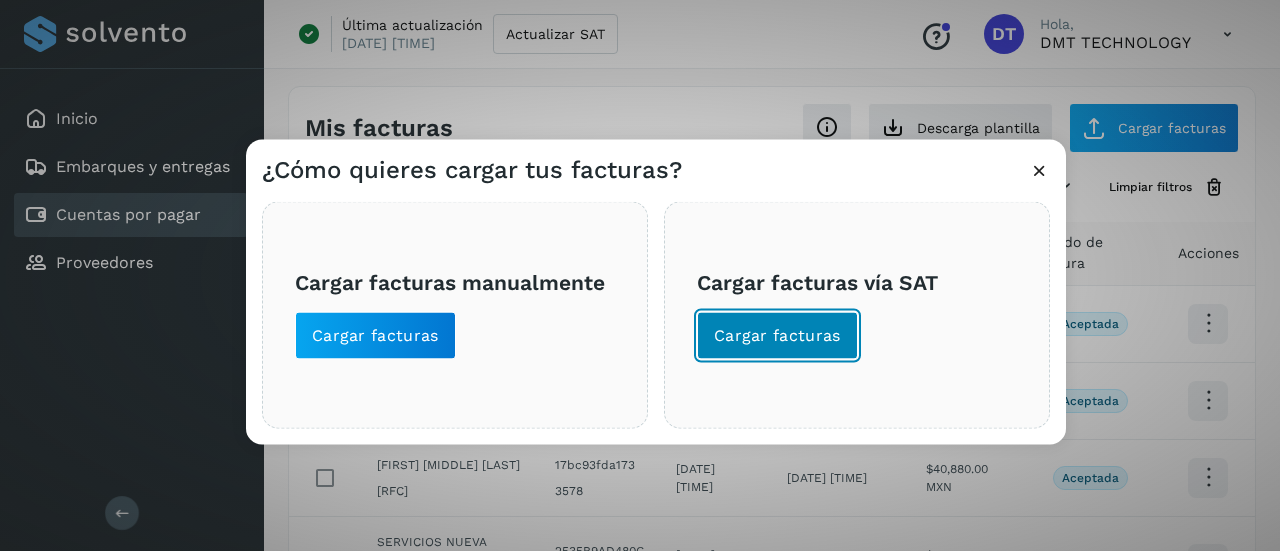 click on "Cargar facturas" 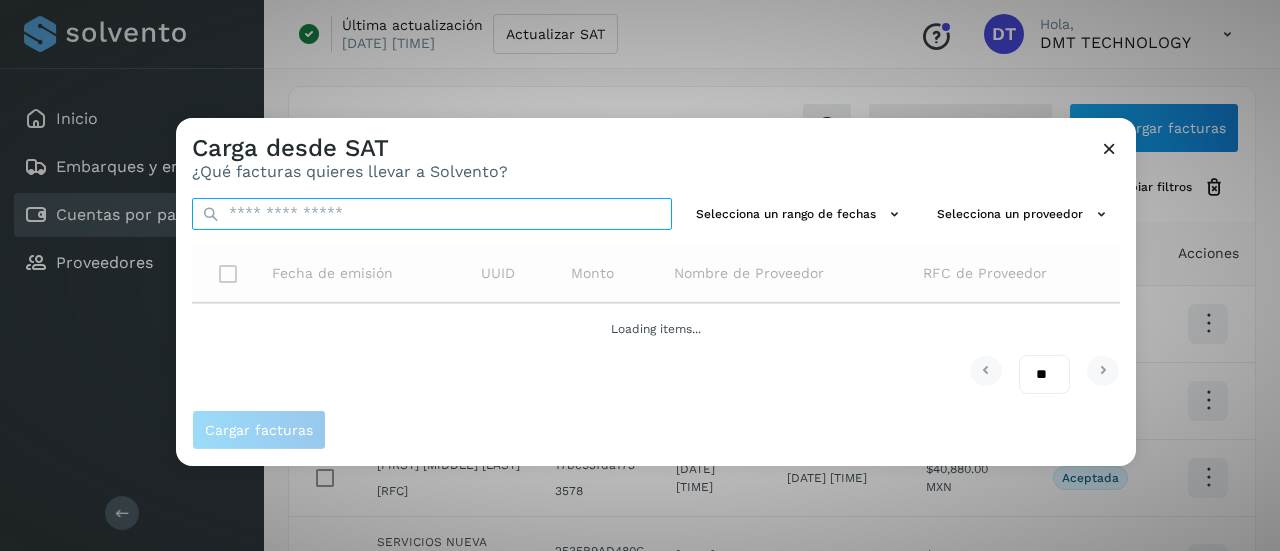 click at bounding box center [432, 213] 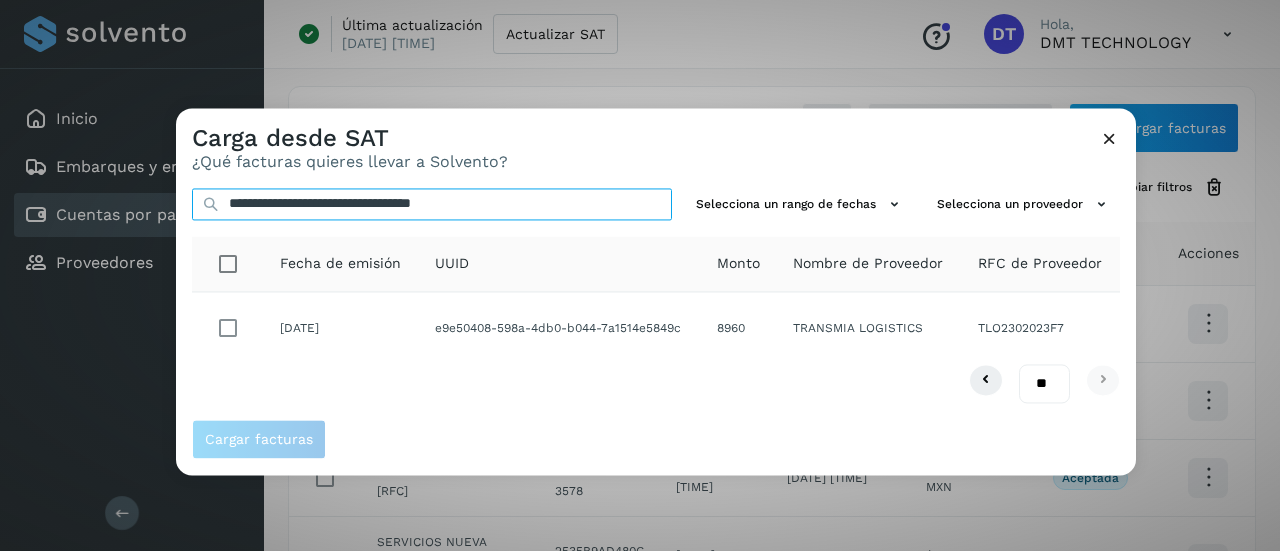 type on "**********" 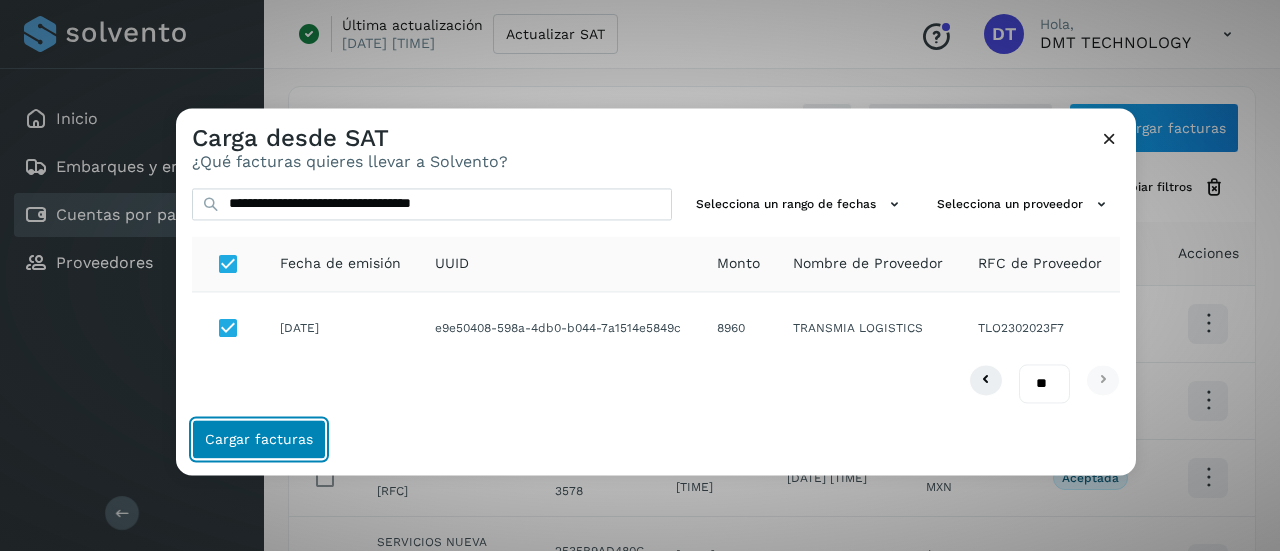 click on "Cargar facturas" 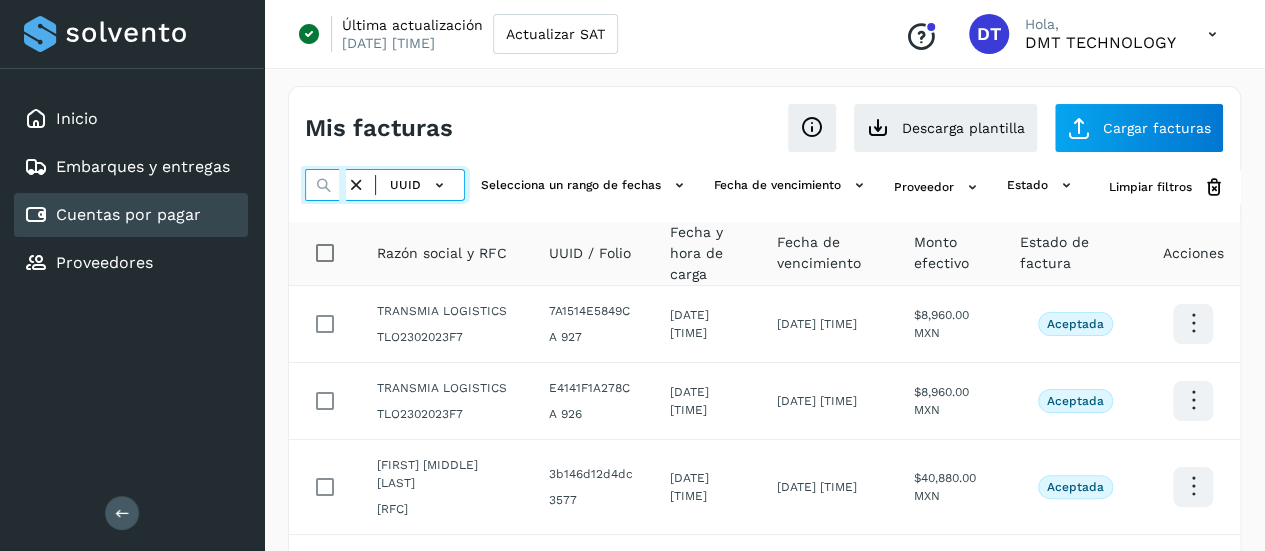 click at bounding box center (325, 185) 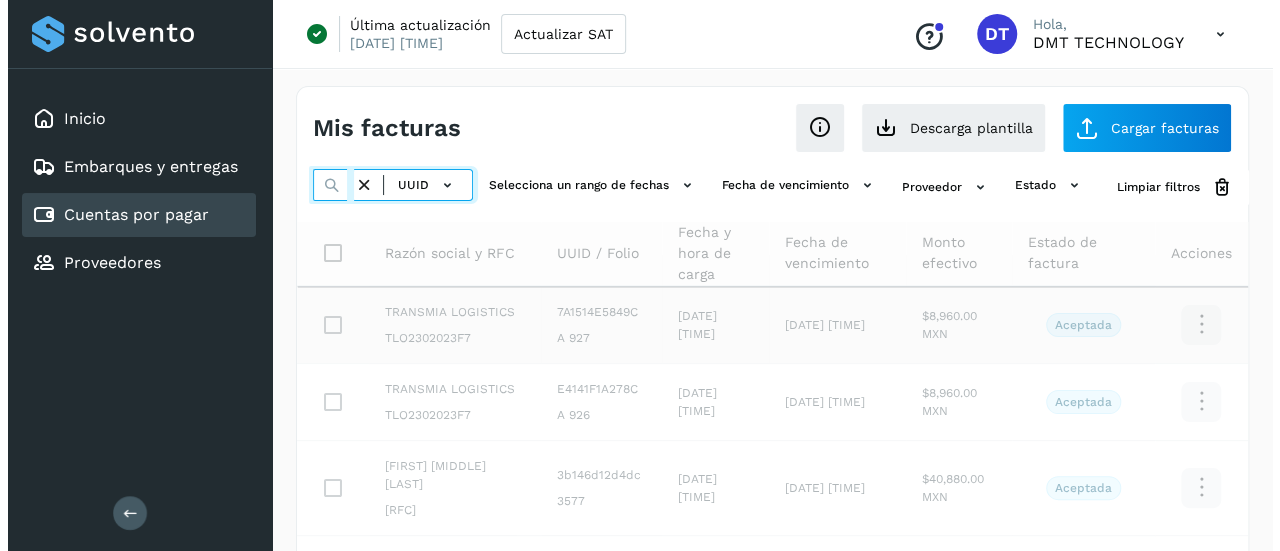 scroll, scrollTop: 0, scrollLeft: 290, axis: horizontal 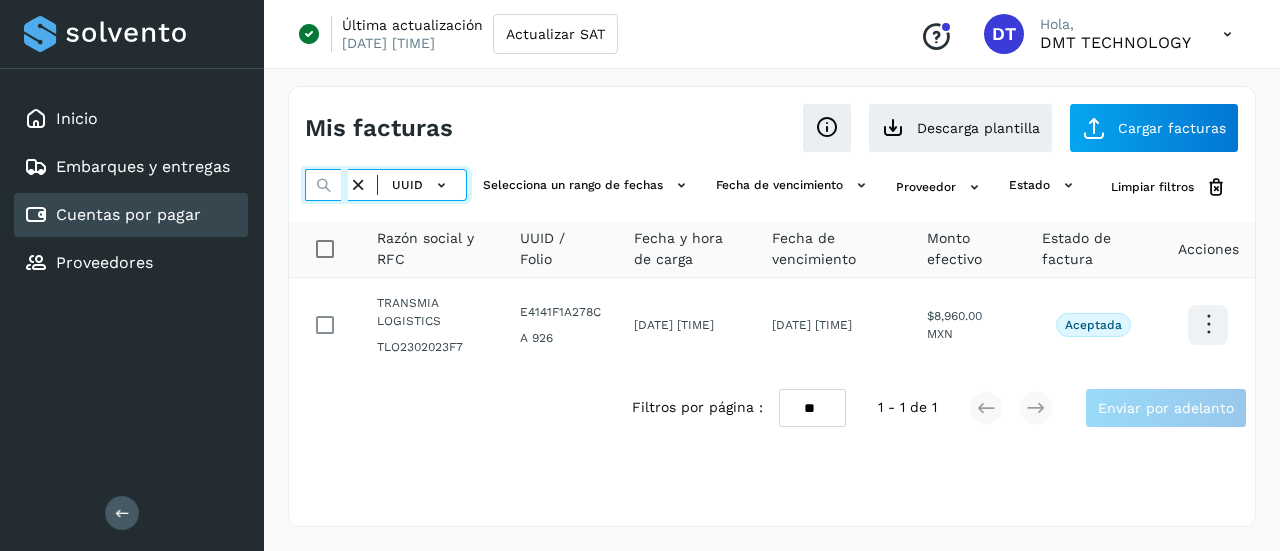 type on "**********" 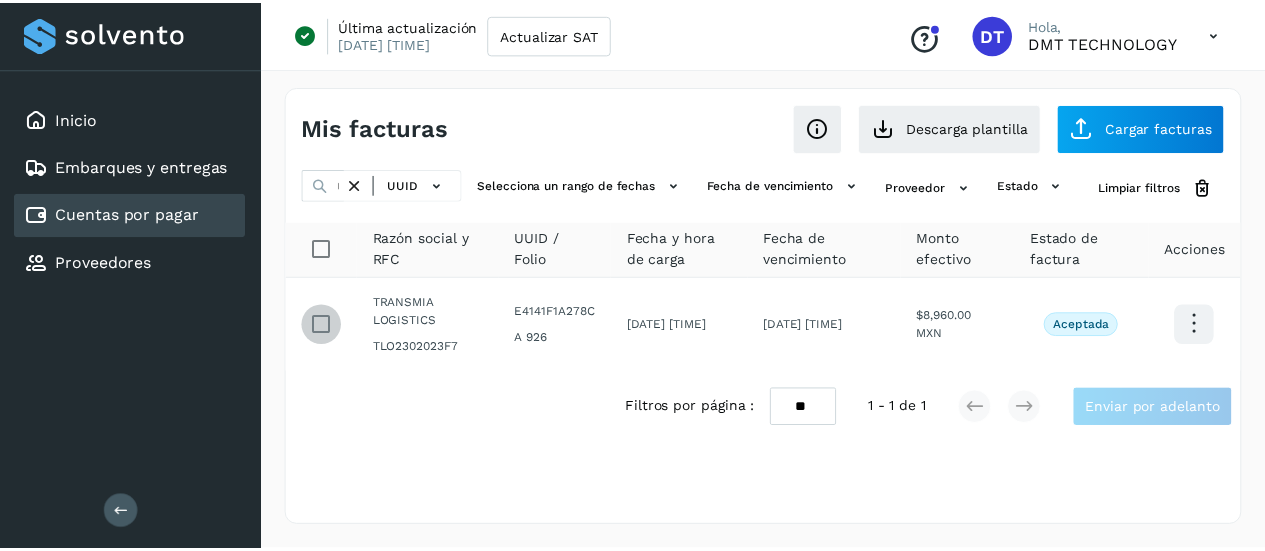 scroll, scrollTop: 0, scrollLeft: 0, axis: both 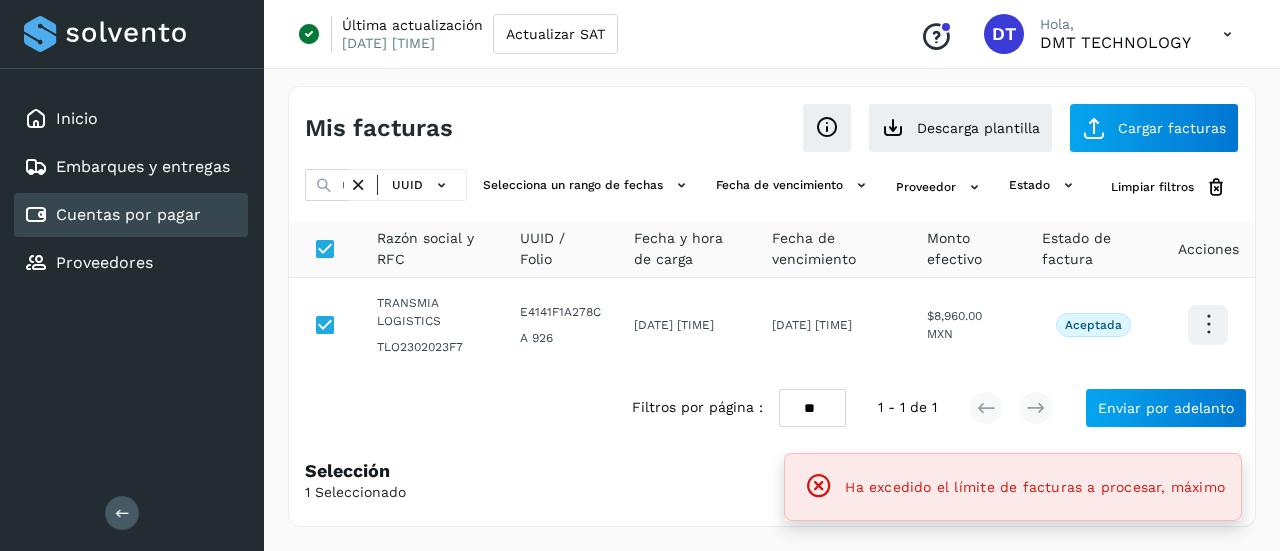 click at bounding box center [358, 185] 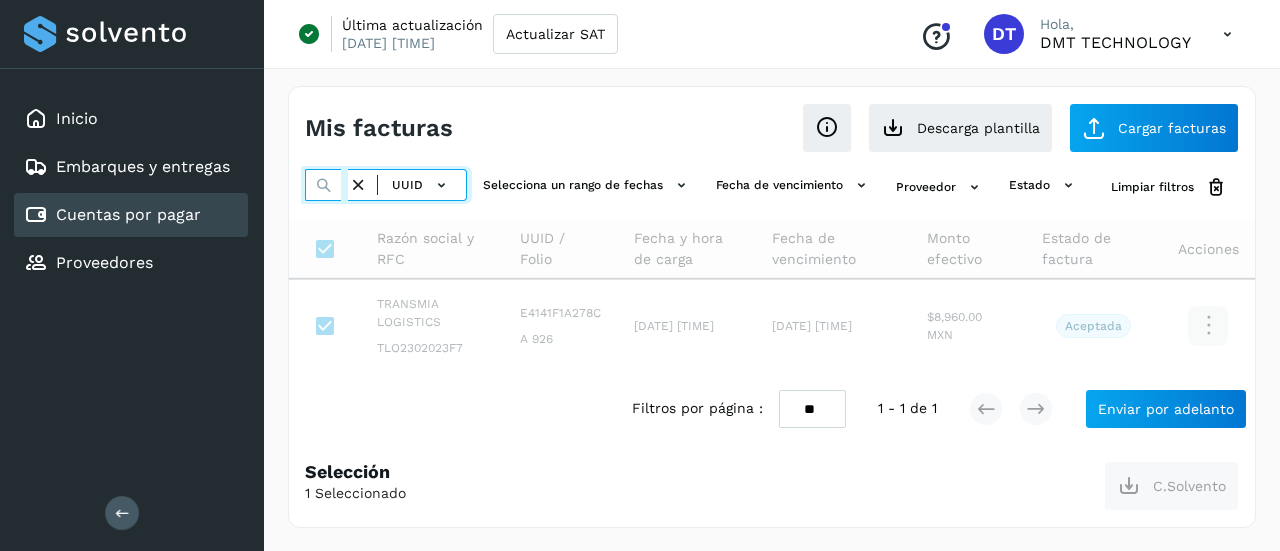 click at bounding box center (326, 185) 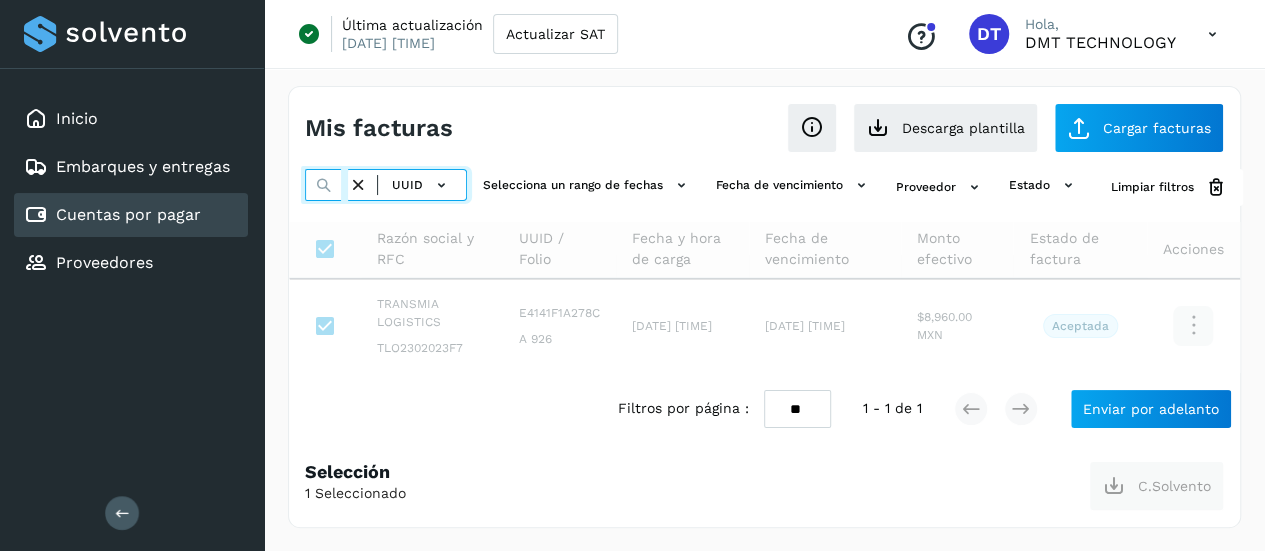 paste on "**********" 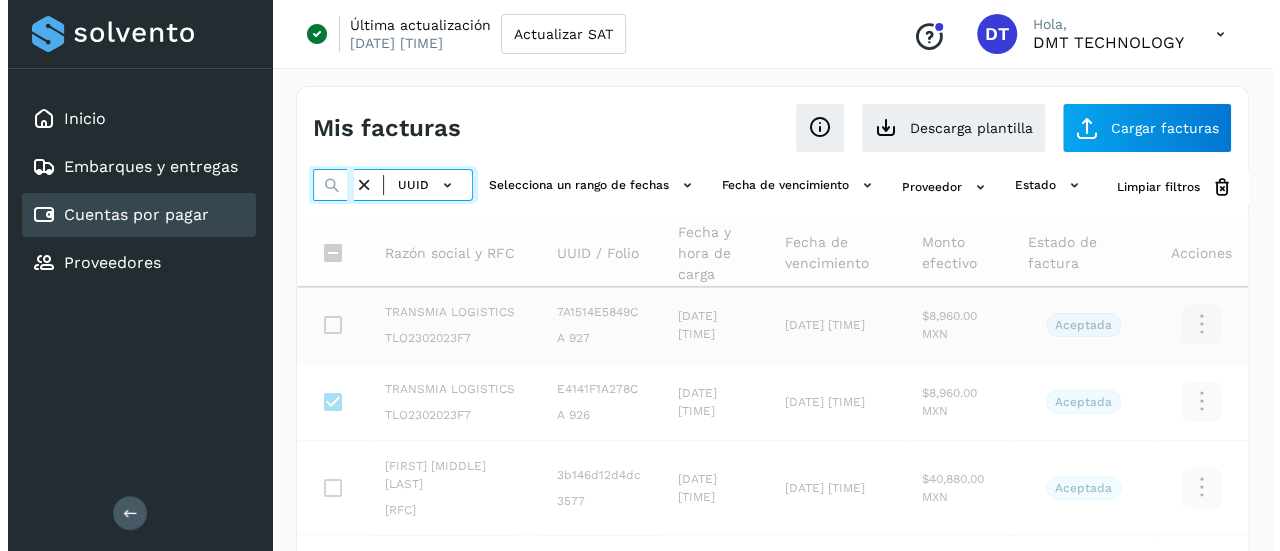 scroll, scrollTop: 0, scrollLeft: 296, axis: horizontal 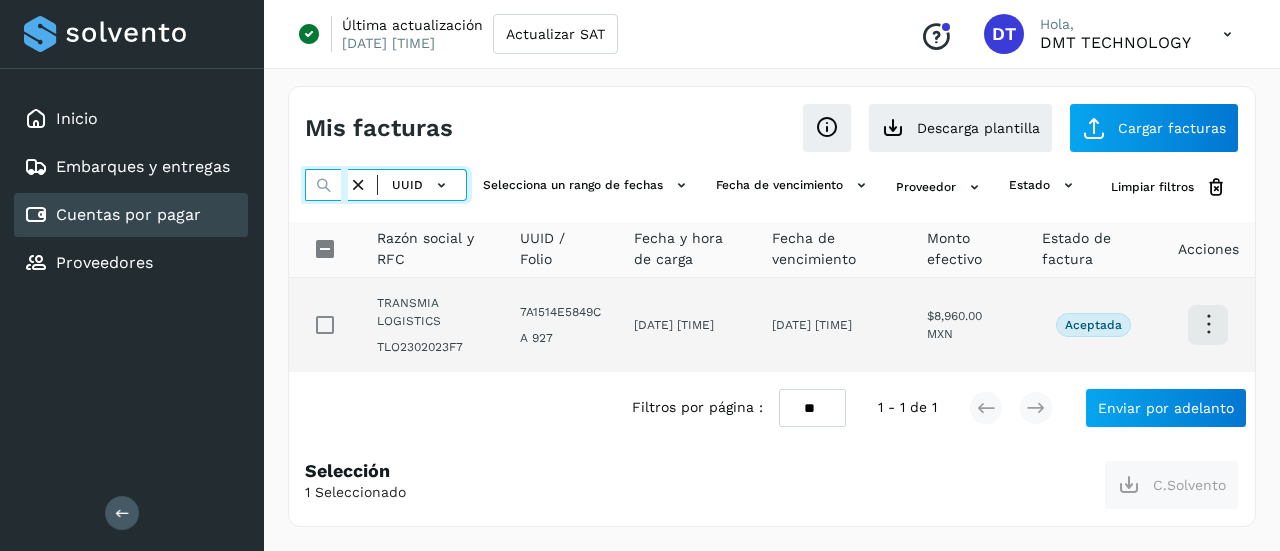type on "**********" 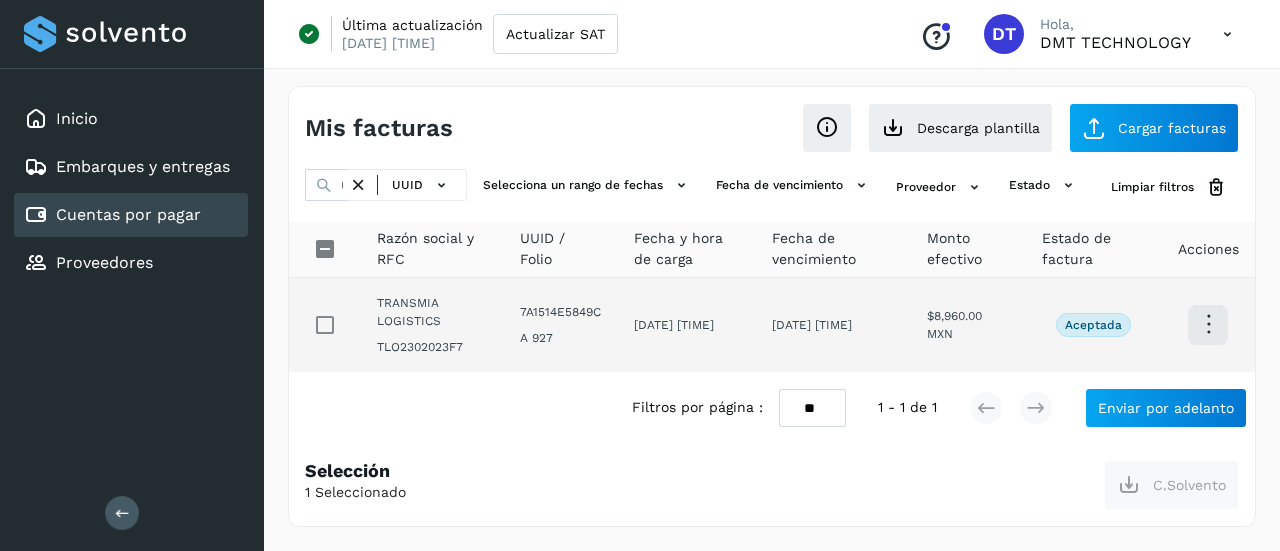 scroll, scrollTop: 0, scrollLeft: 0, axis: both 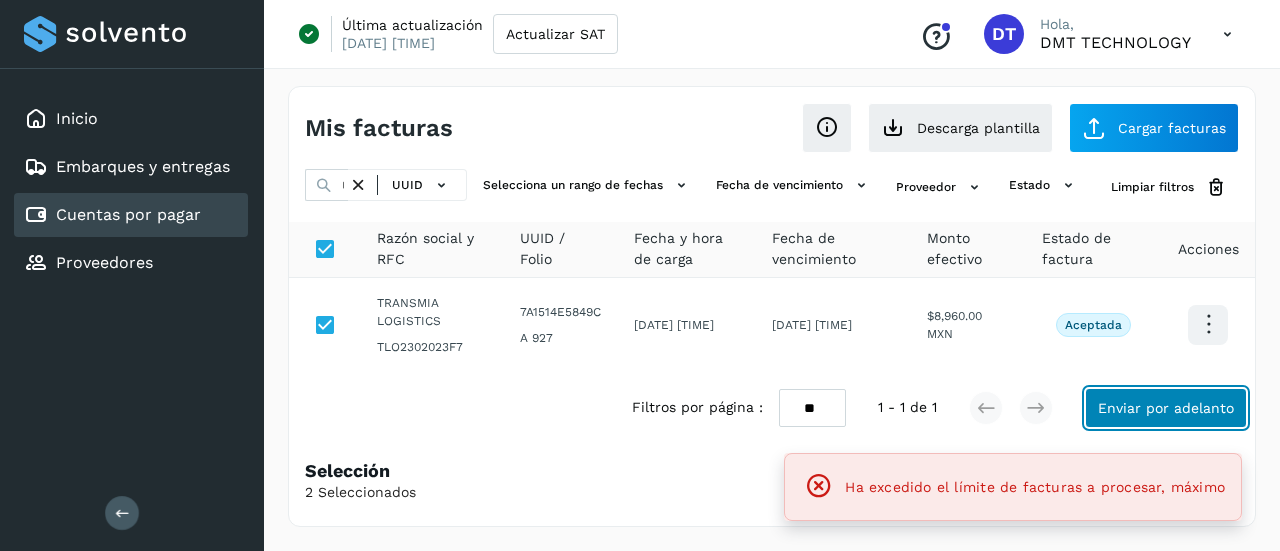 click on "Enviar por adelanto" 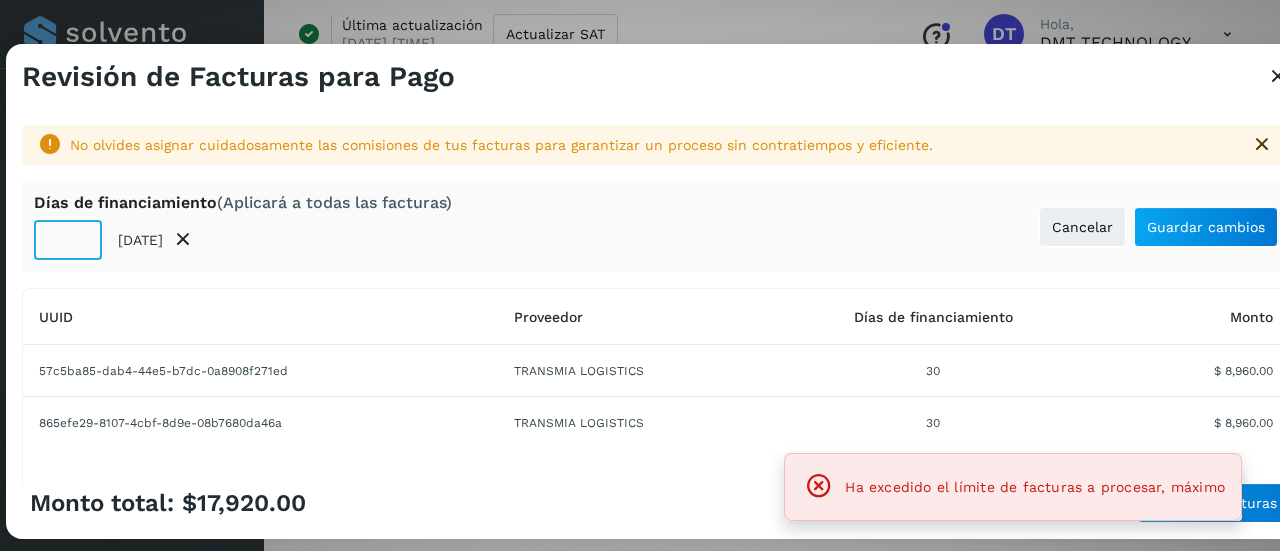 click on "**" 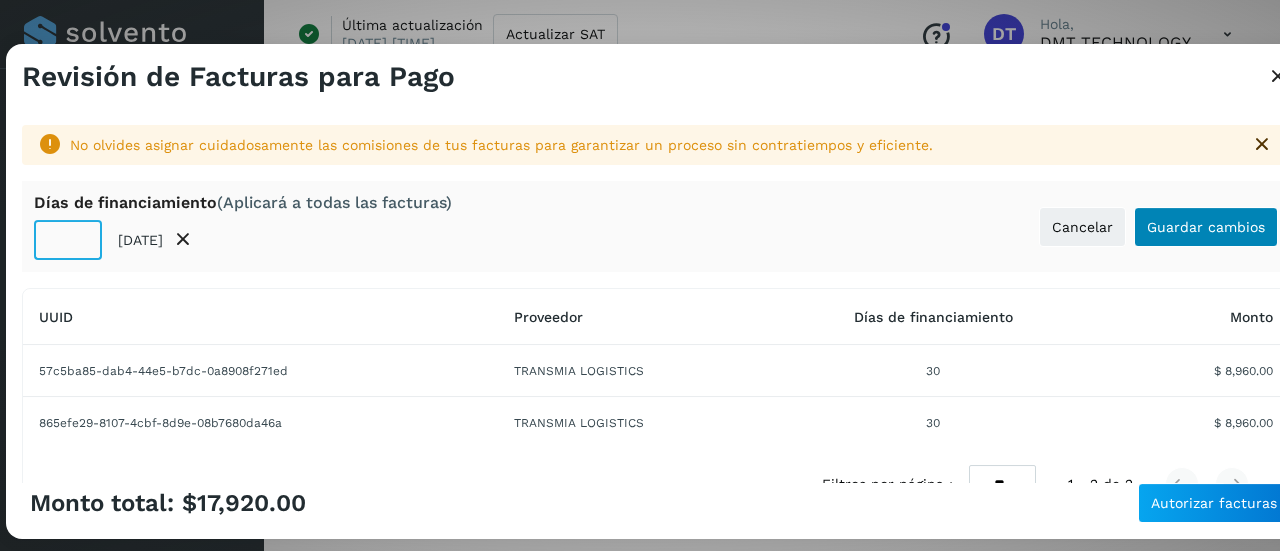 type on "**" 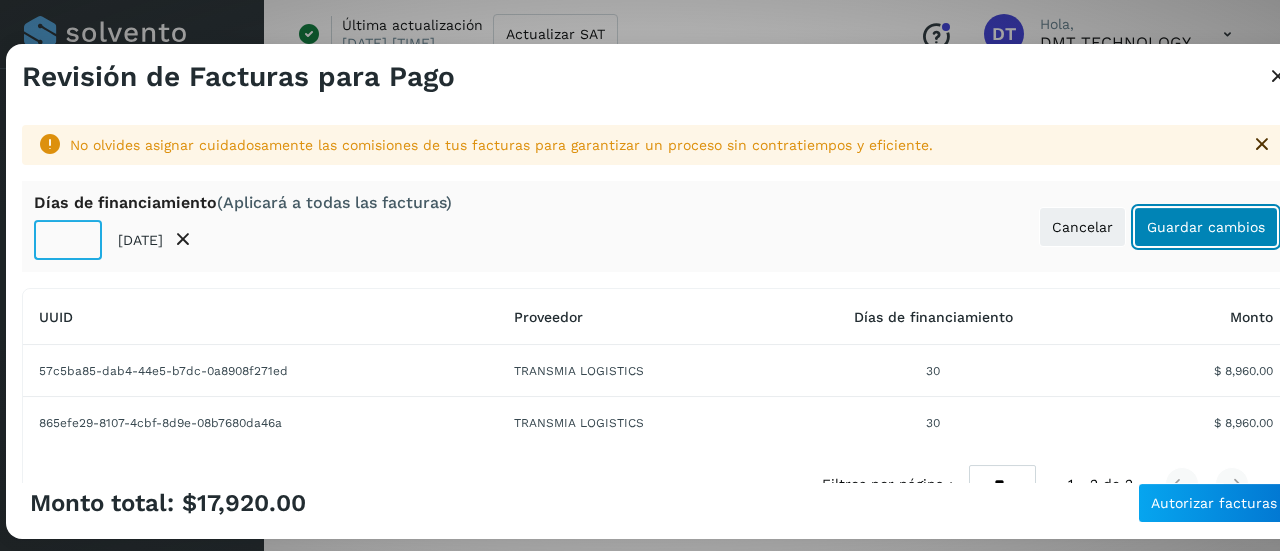 click on "Guardar cambios" at bounding box center [1206, 227] 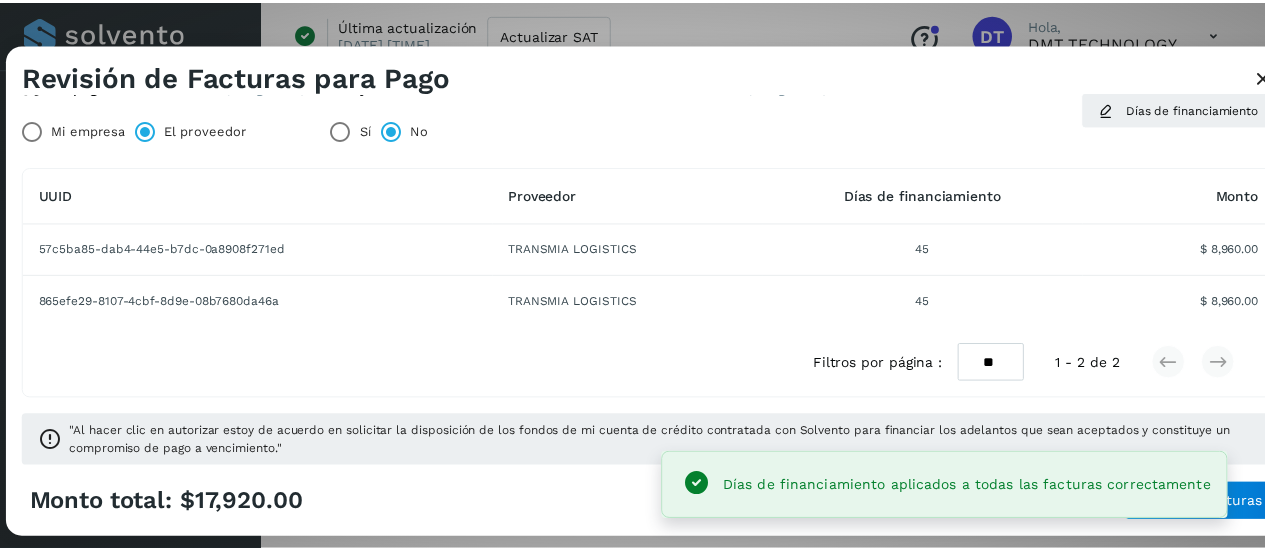 scroll, scrollTop: 106, scrollLeft: 0, axis: vertical 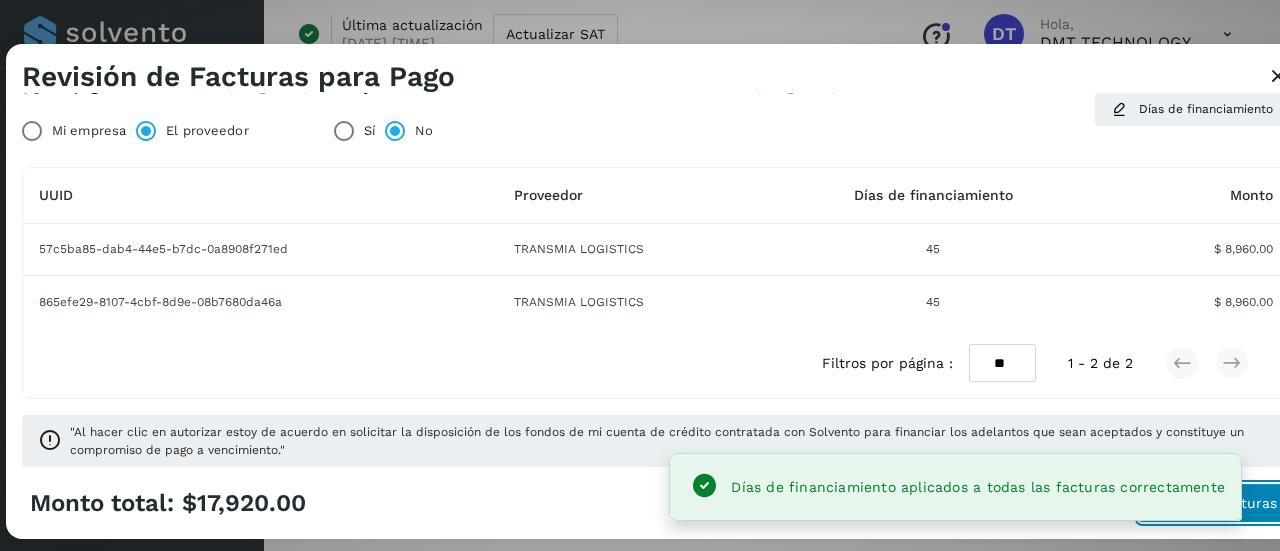 click on "Autorizar facturas" 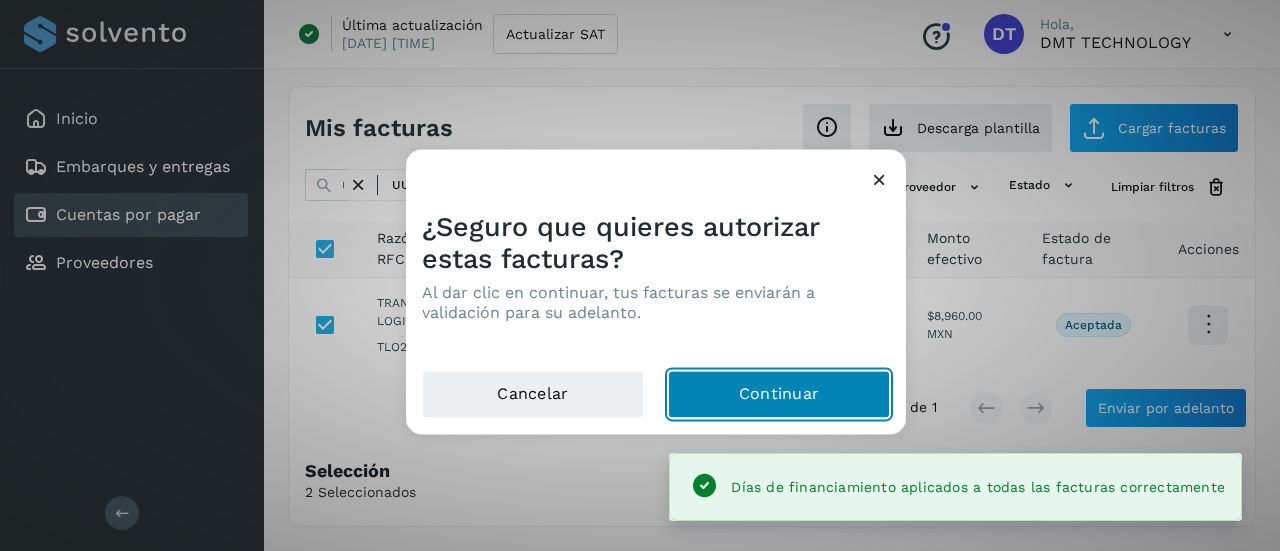 click on "Continuar" 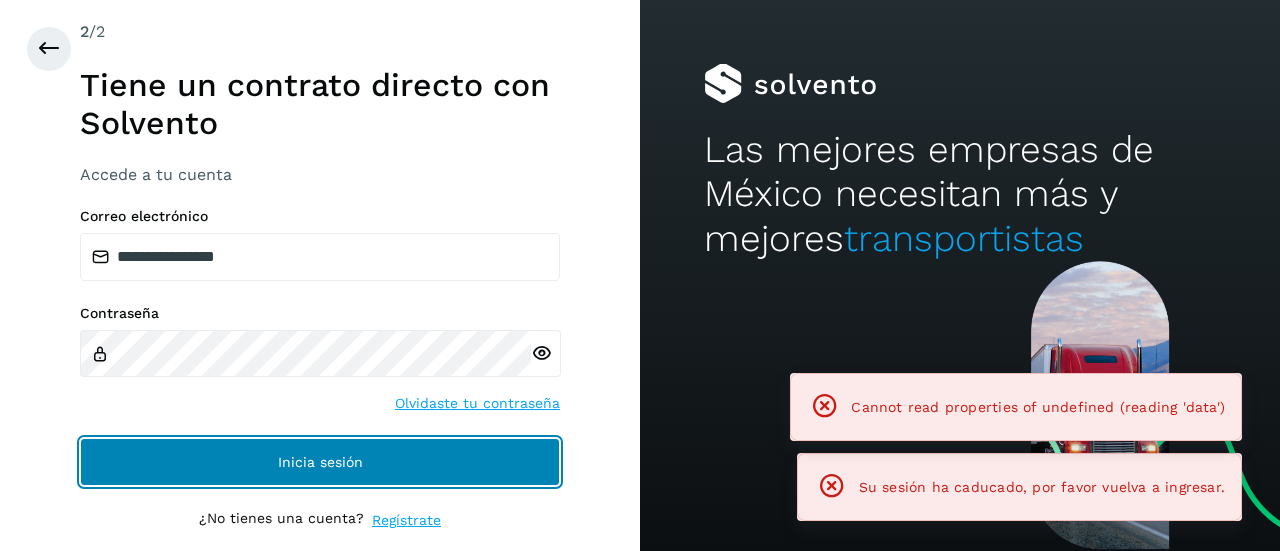 click on "Inicia sesión" at bounding box center (320, 462) 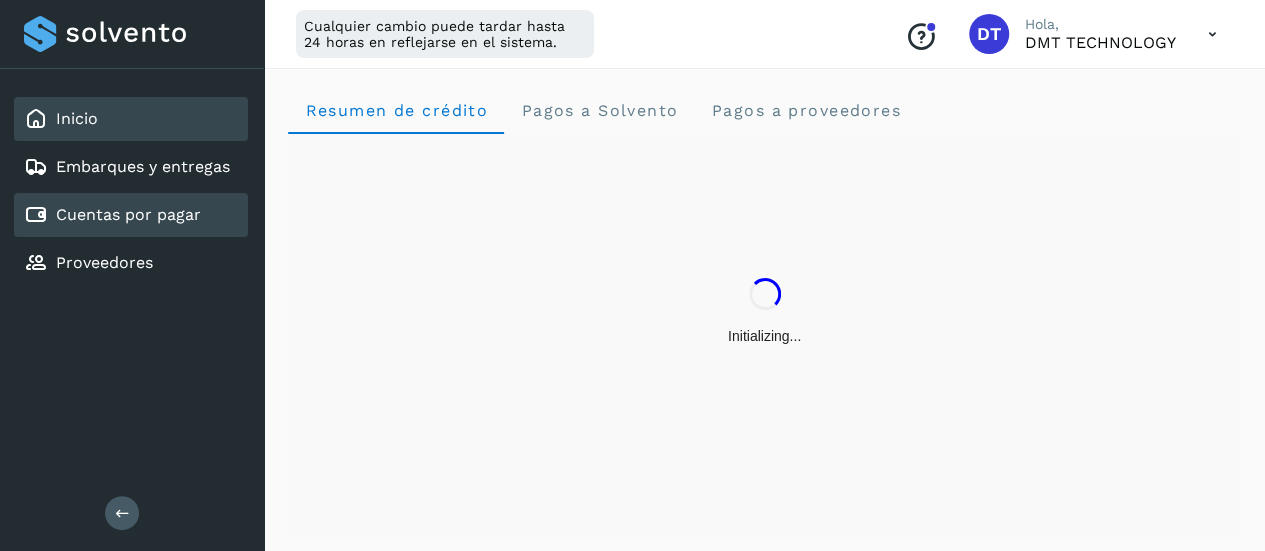 click on "Cuentas por pagar" 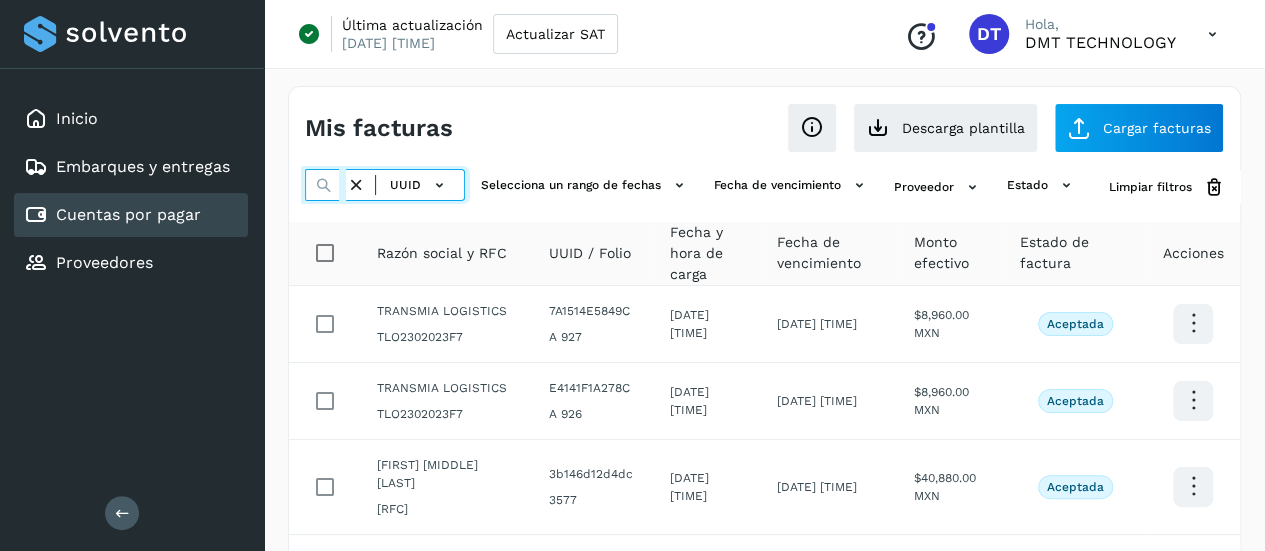 click at bounding box center (325, 185) 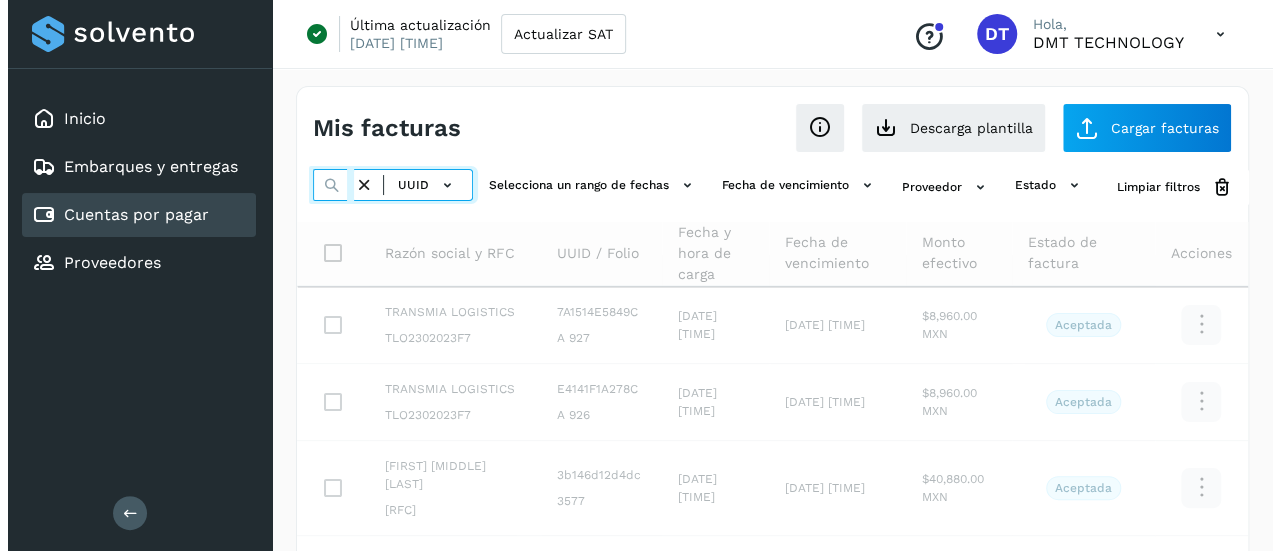 scroll, scrollTop: 0, scrollLeft: 290, axis: horizontal 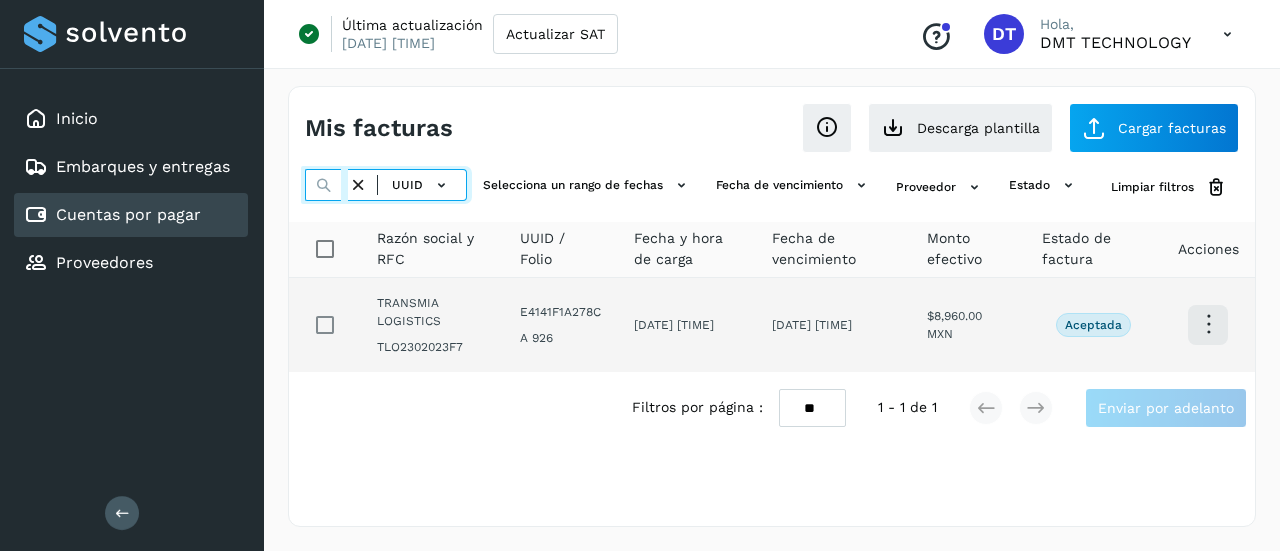 type on "**********" 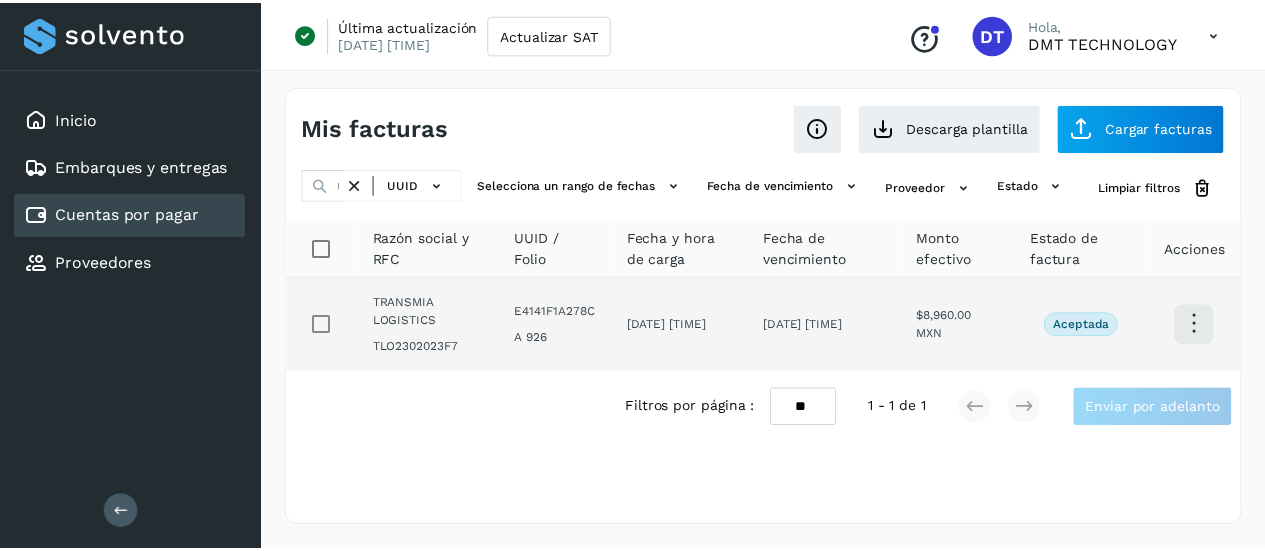 scroll, scrollTop: 0, scrollLeft: 0, axis: both 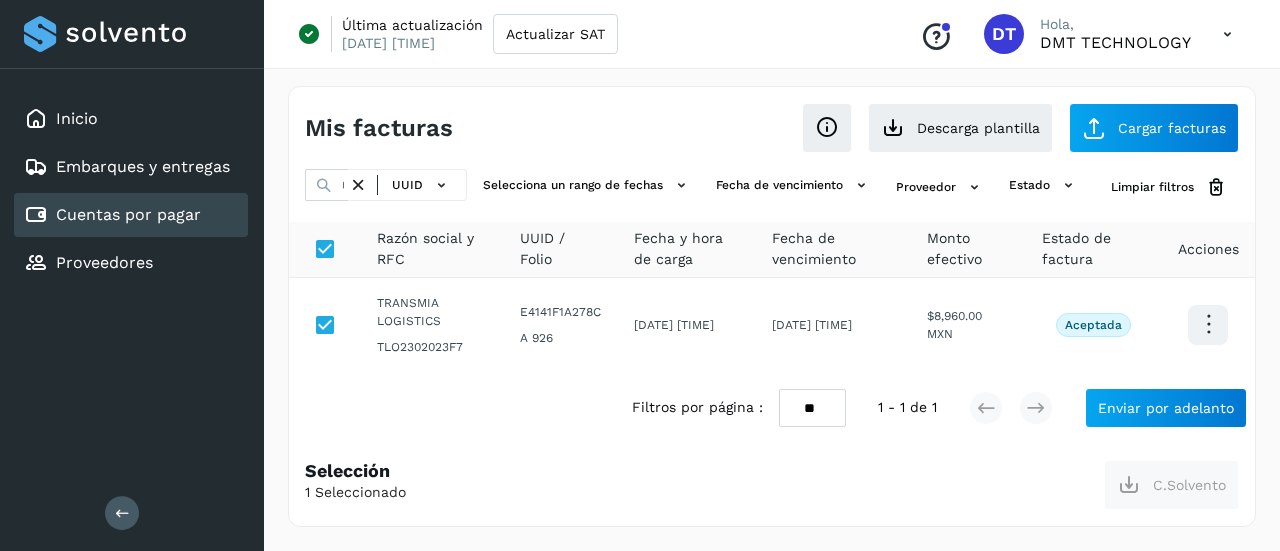click at bounding box center (358, 185) 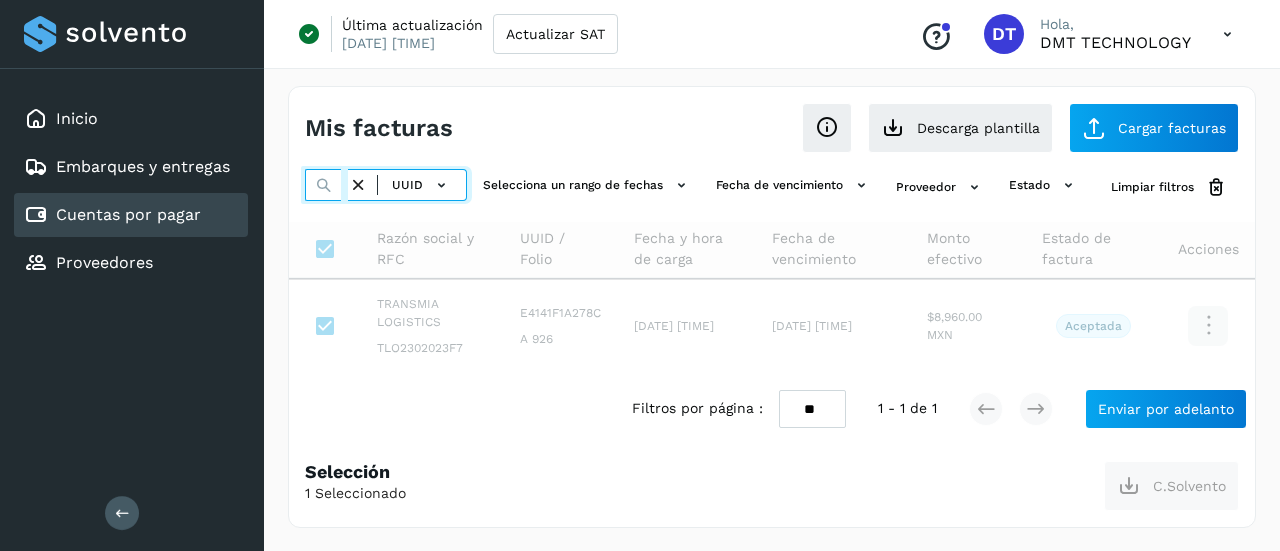 click at bounding box center (326, 185) 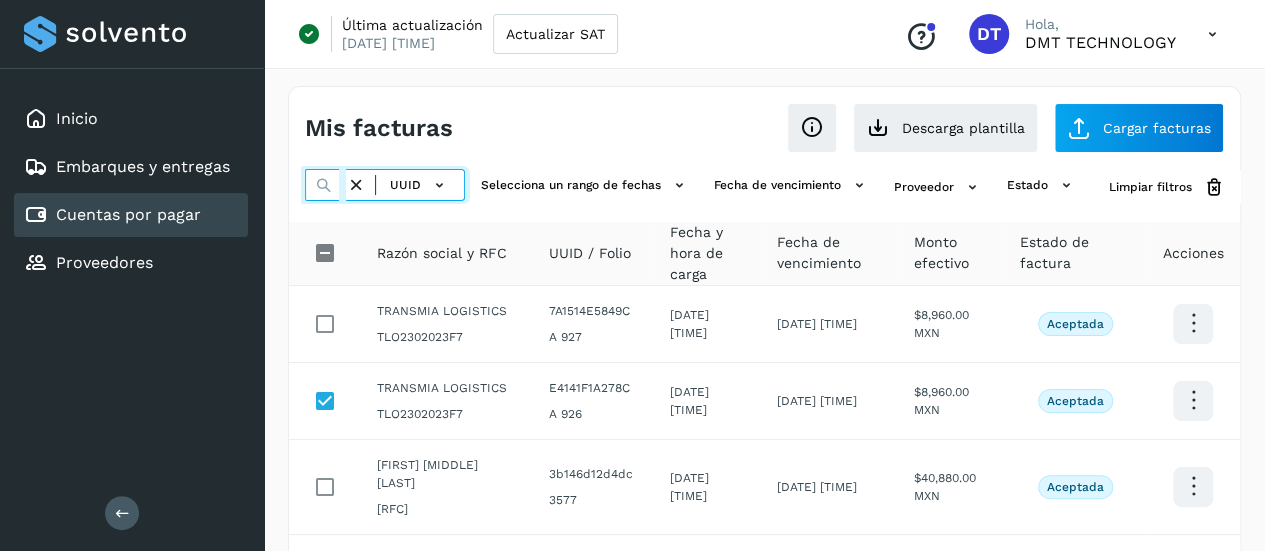 paste on "**********" 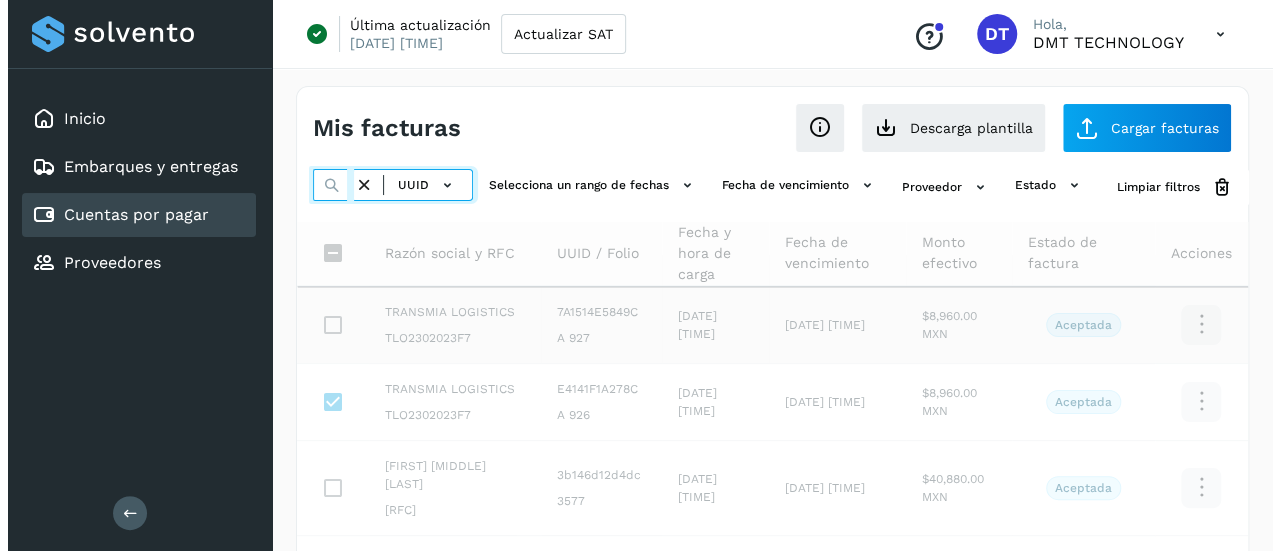 scroll, scrollTop: 0, scrollLeft: 296, axis: horizontal 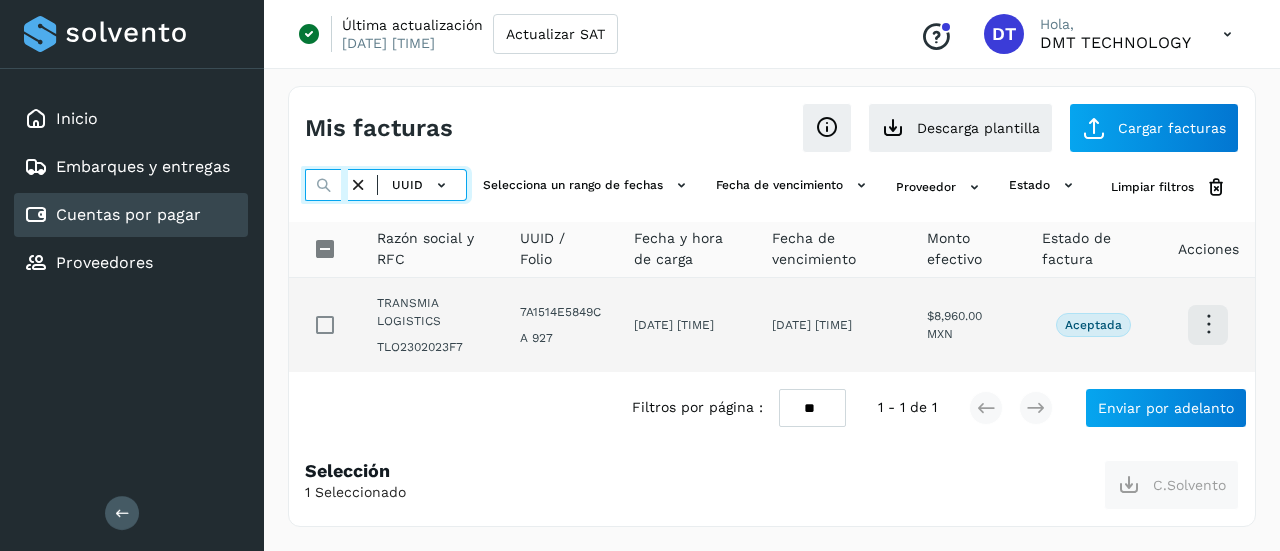 type on "**********" 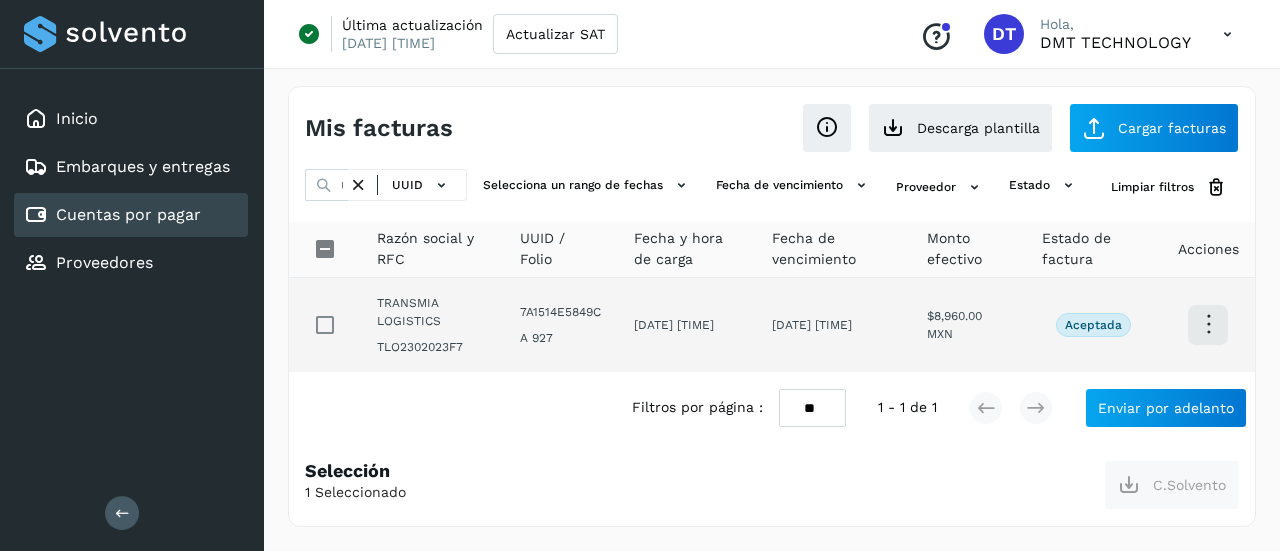 scroll, scrollTop: 0, scrollLeft: 0, axis: both 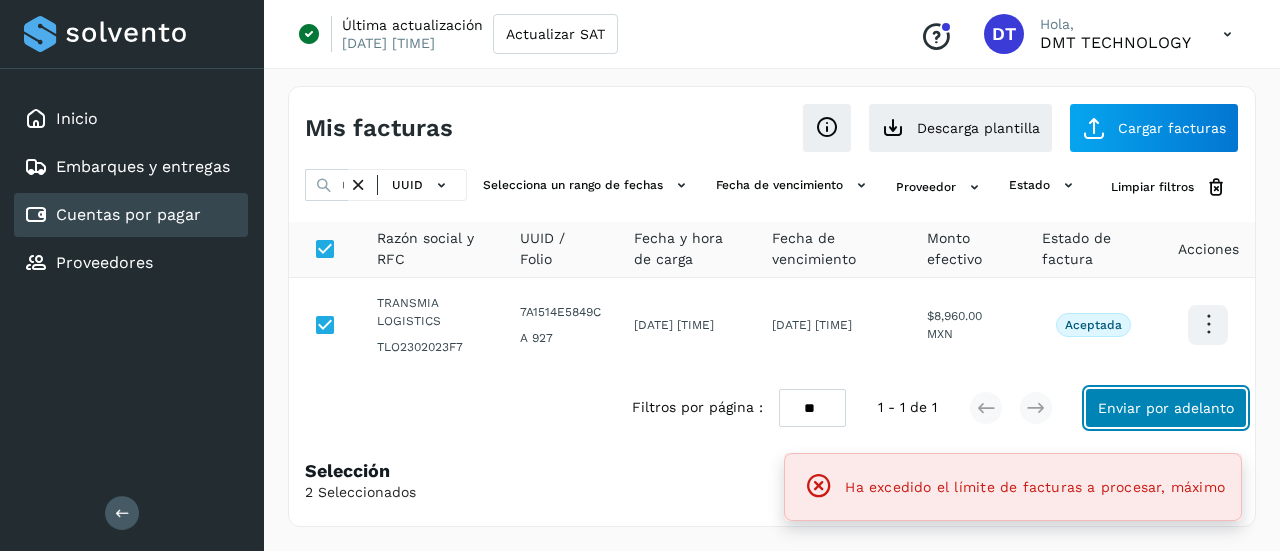 click on "Enviar por adelanto" 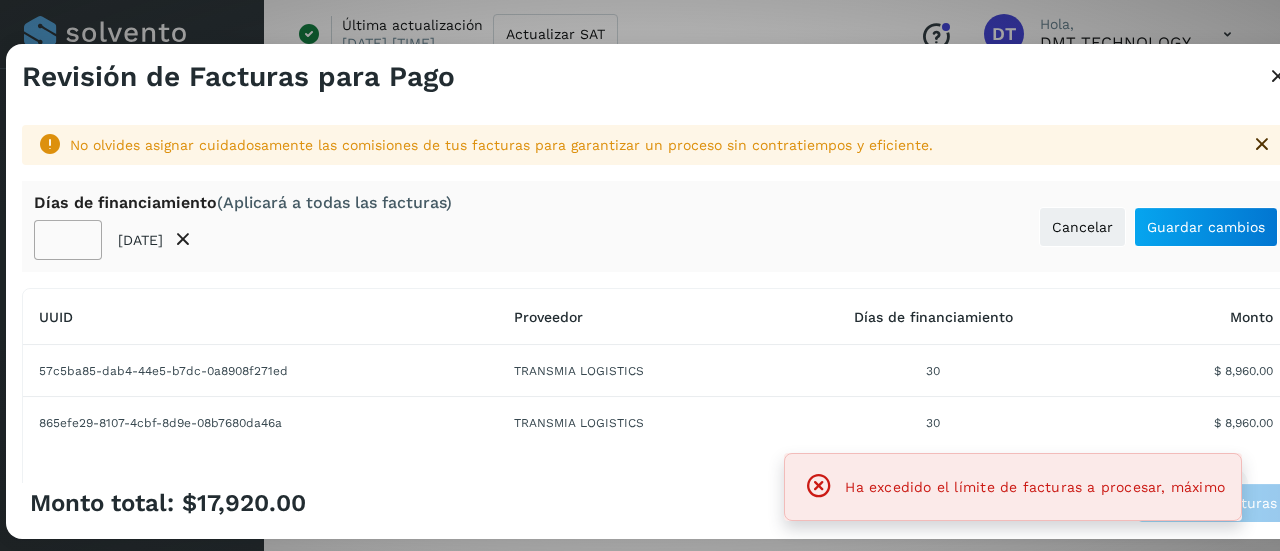 click on "**" 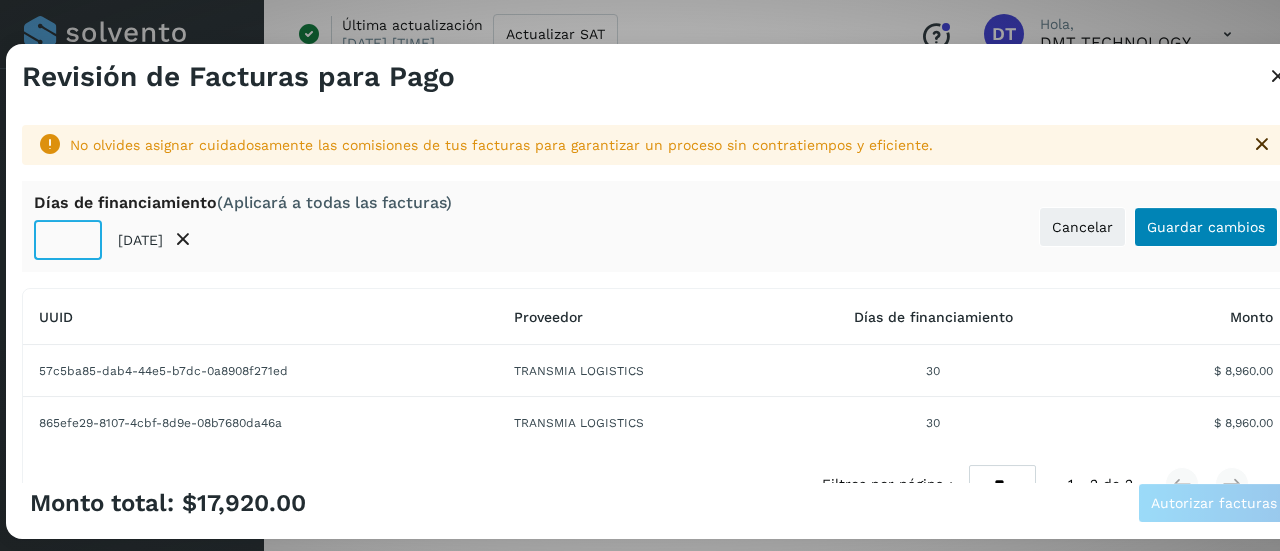type on "**" 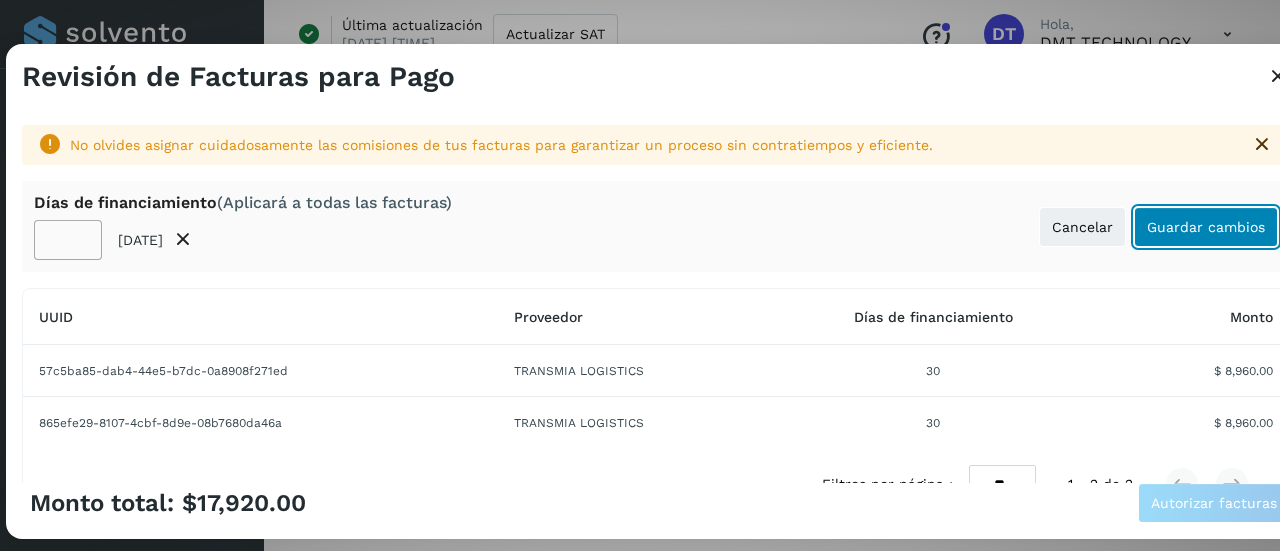 click on "Guardar cambios" 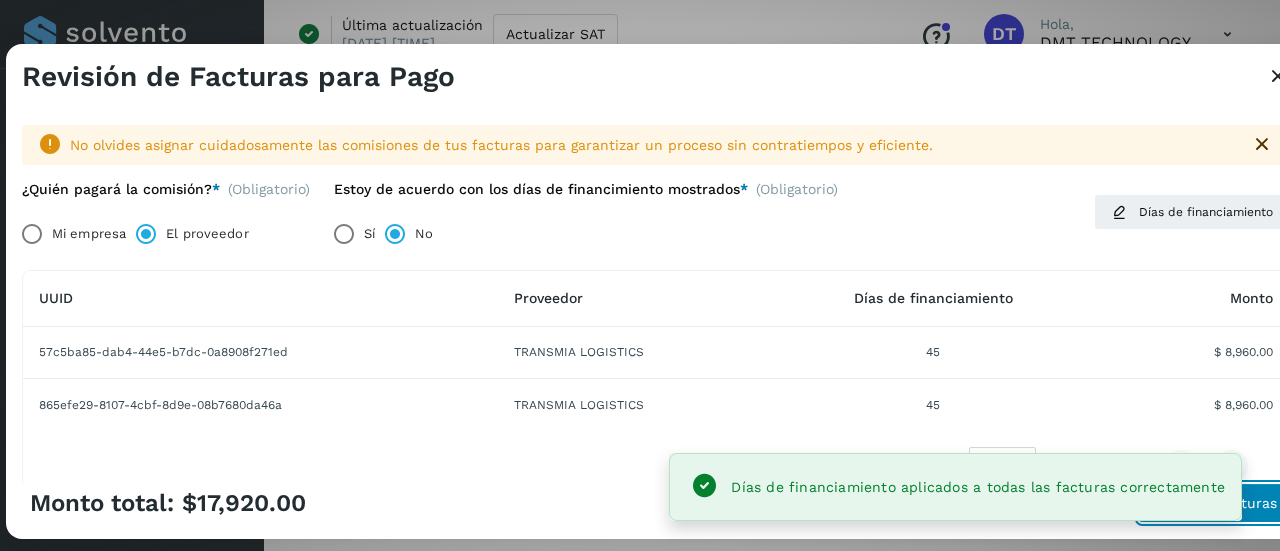 click on "Autorizar facturas" 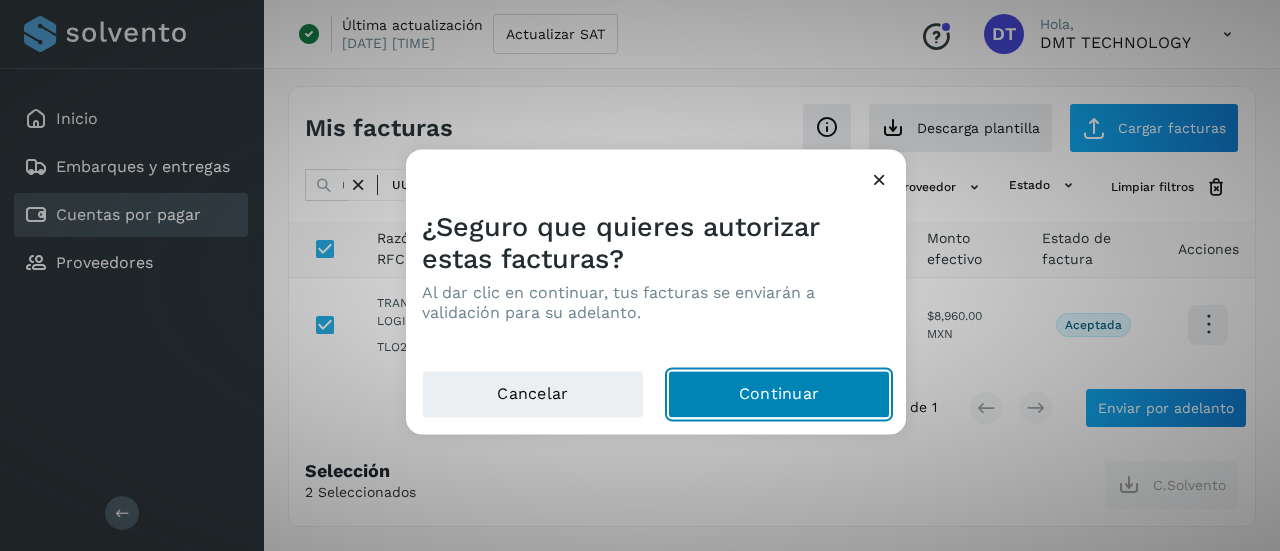 click on "Continuar" 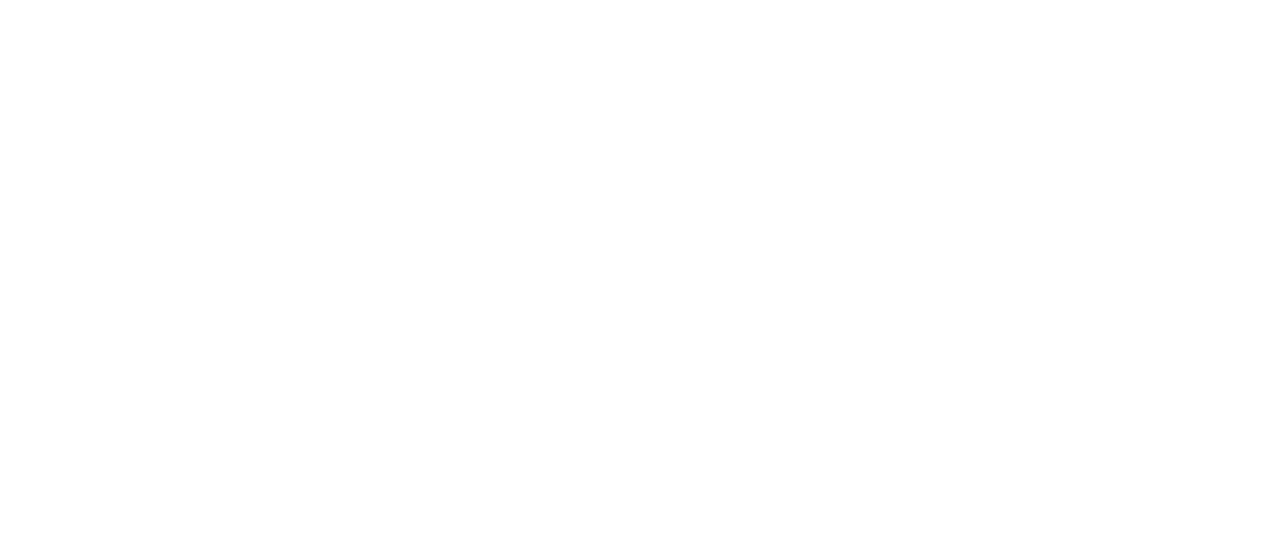 scroll, scrollTop: 0, scrollLeft: 0, axis: both 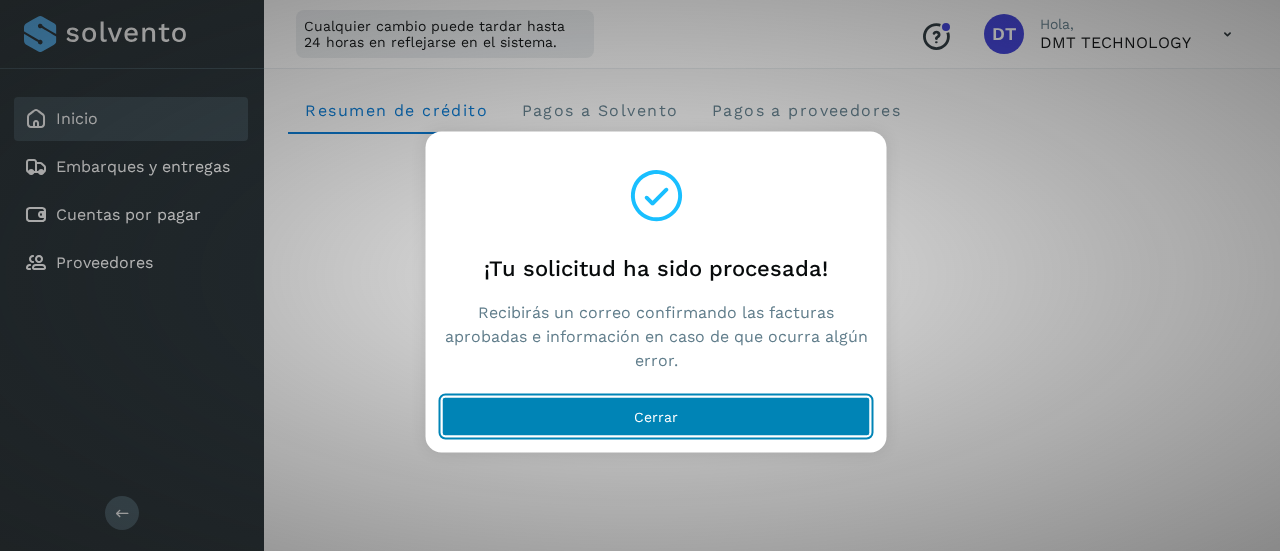 click on "Cerrar" 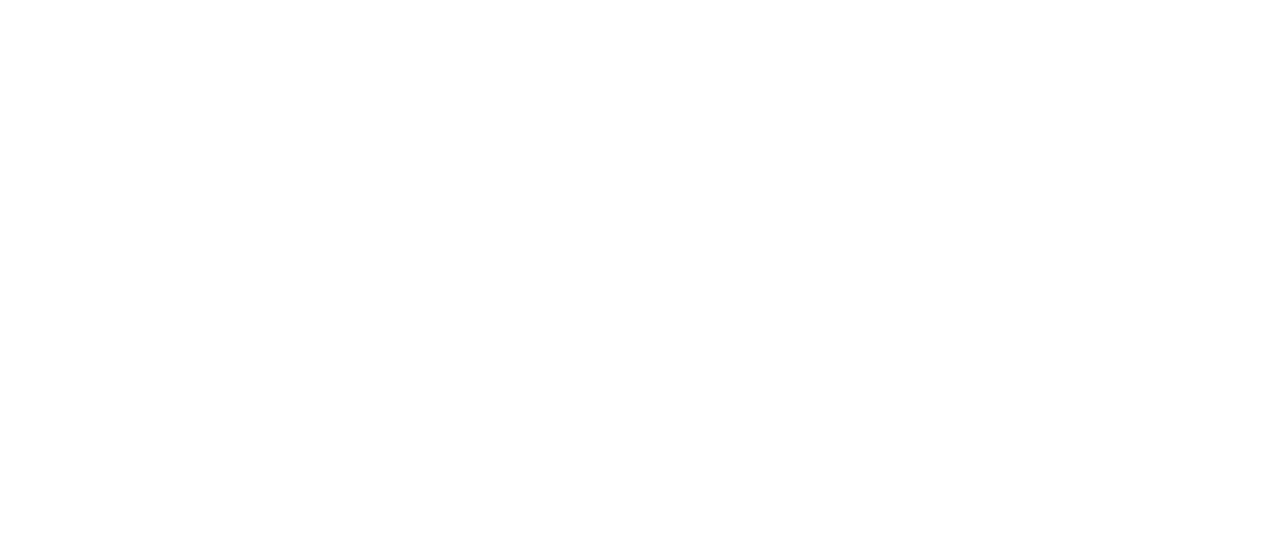 scroll, scrollTop: 0, scrollLeft: 0, axis: both 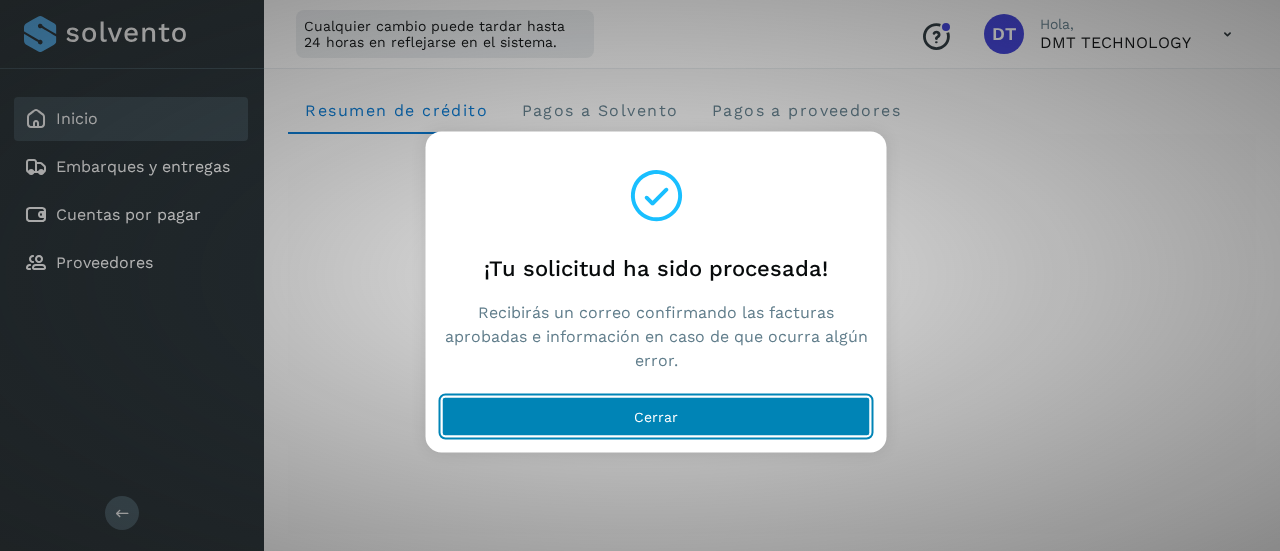 click on "Cerrar" 